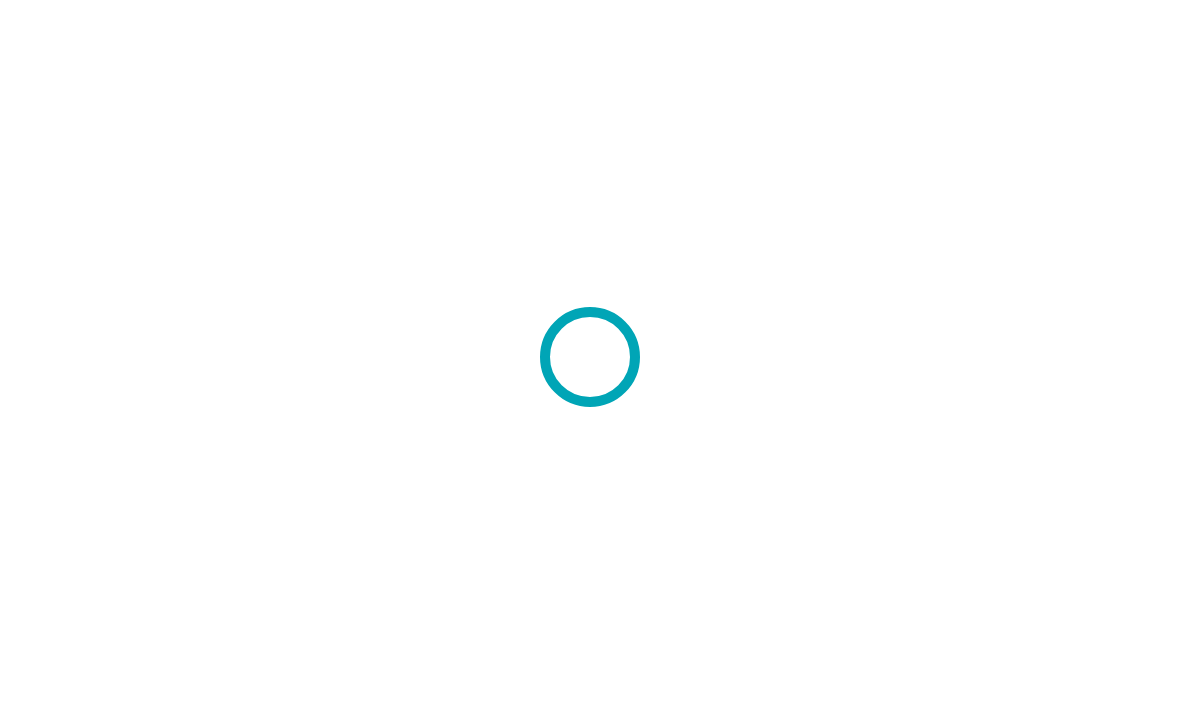 scroll, scrollTop: 0, scrollLeft: 0, axis: both 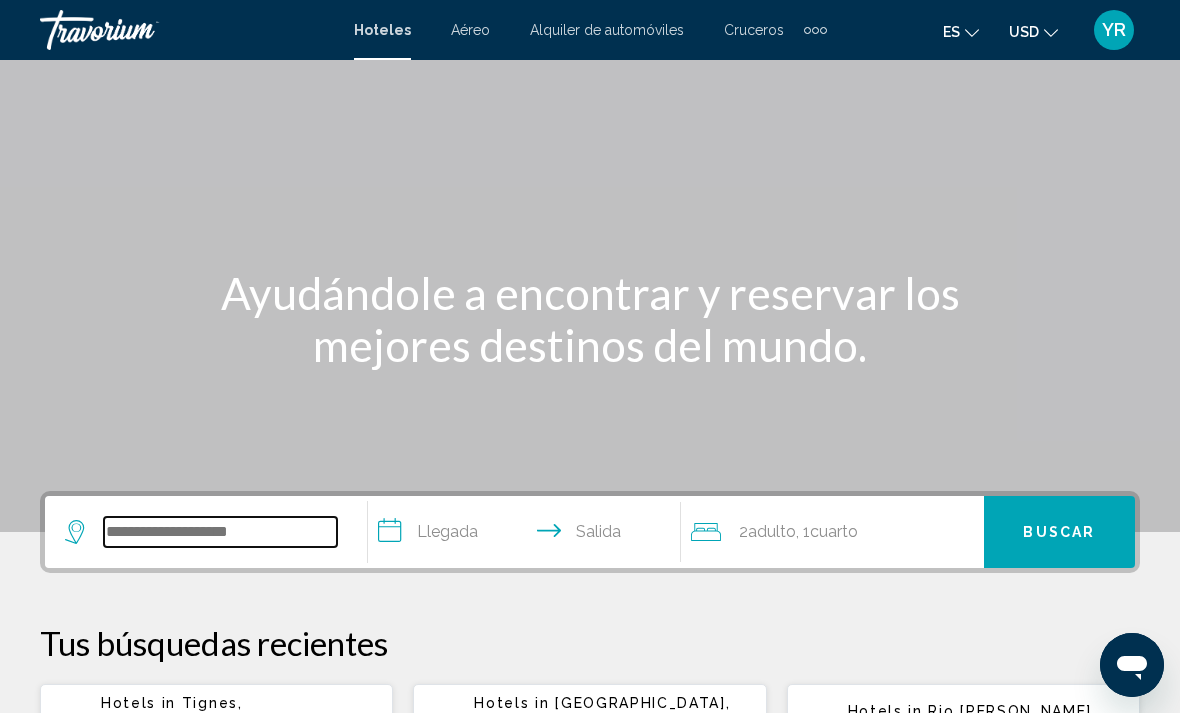click at bounding box center (220, 532) 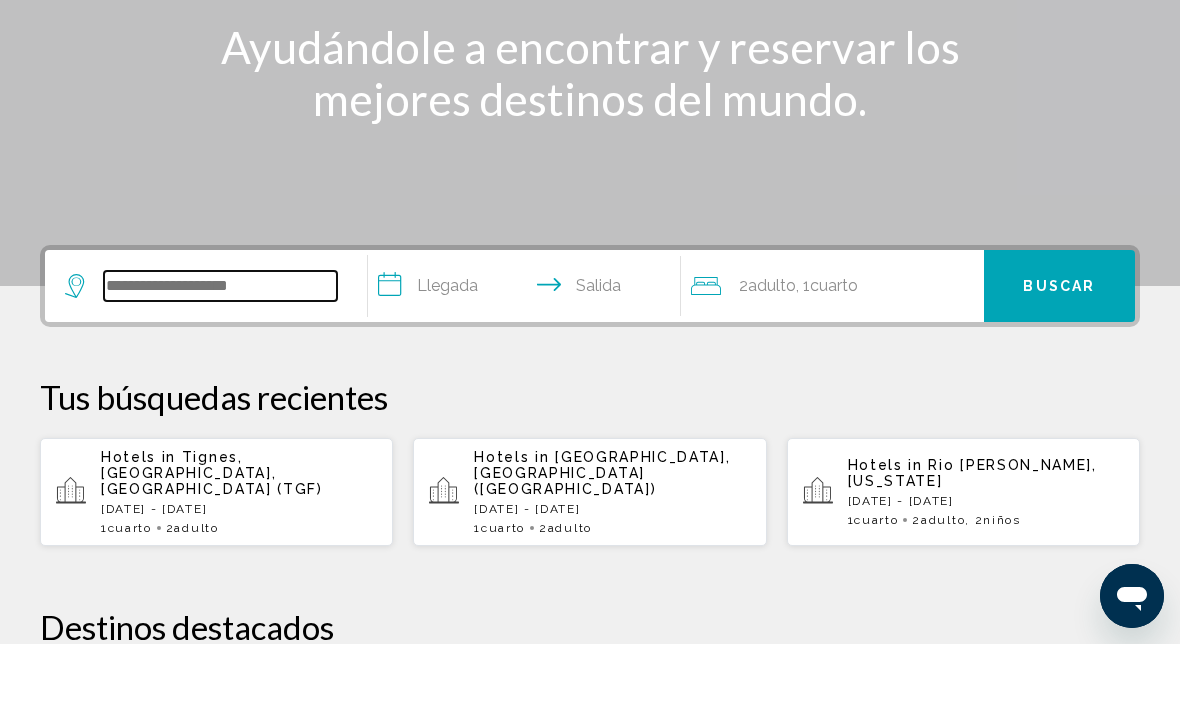 scroll, scrollTop: 425, scrollLeft: 0, axis: vertical 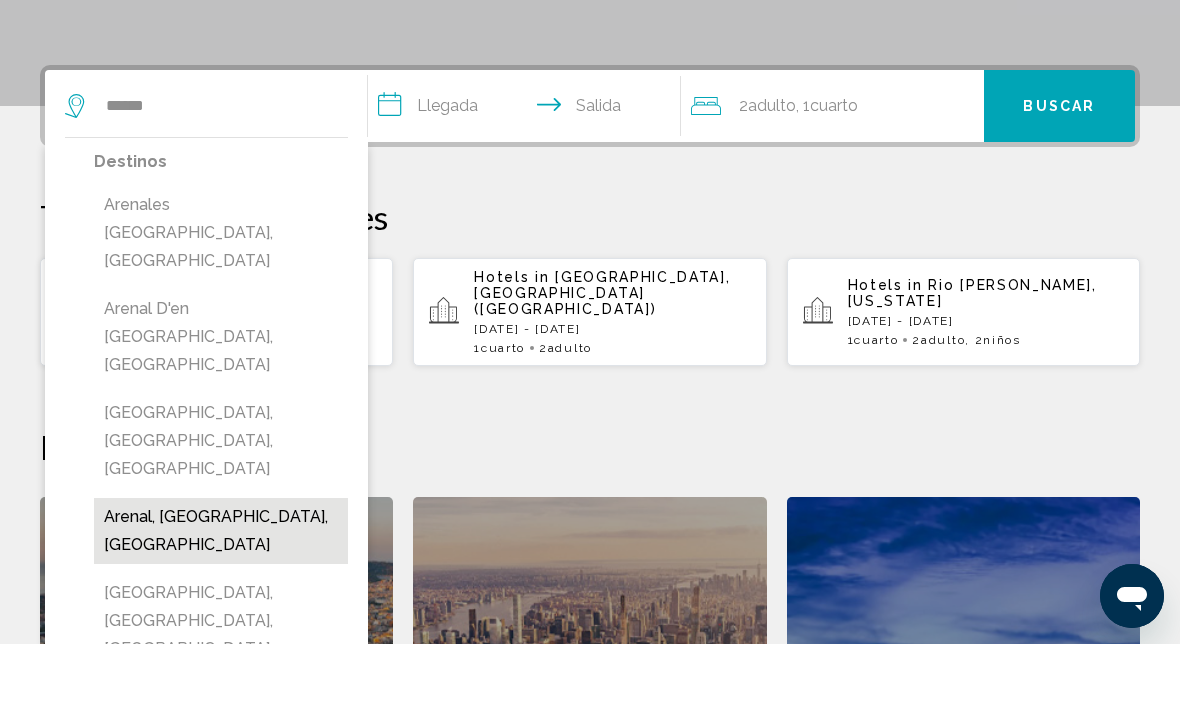 click on "Arenal, [GEOGRAPHIC_DATA], [GEOGRAPHIC_DATA]" at bounding box center (221, 600) 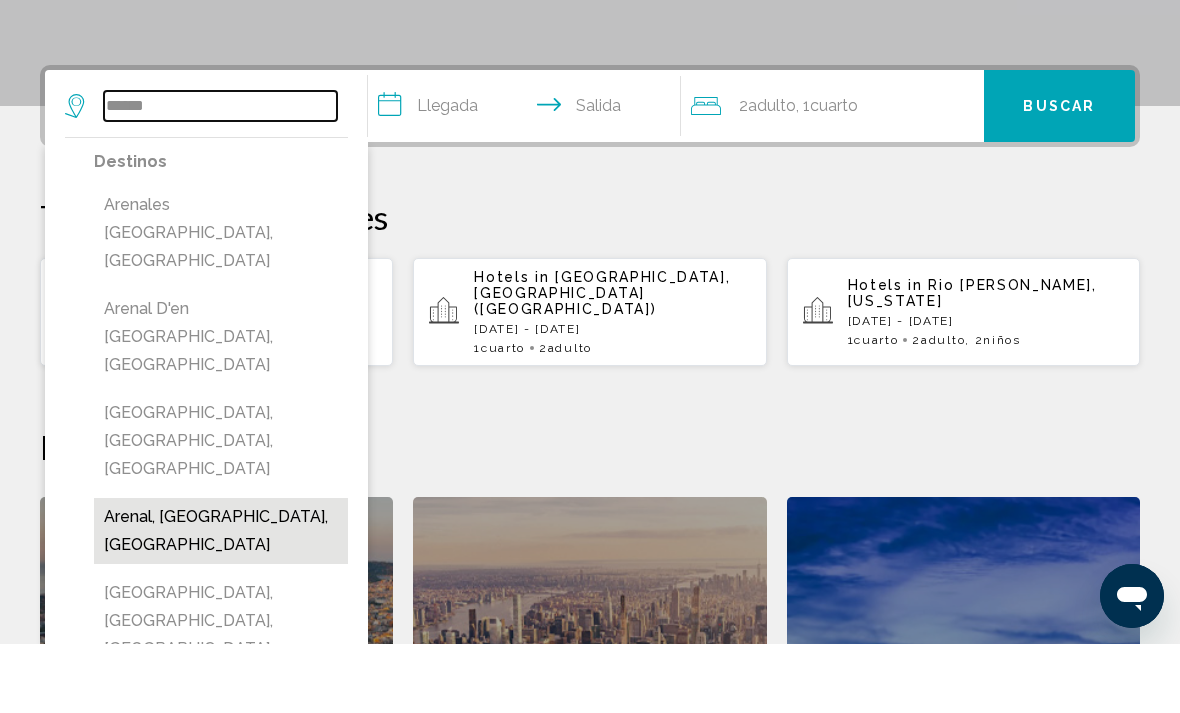 type on "**********" 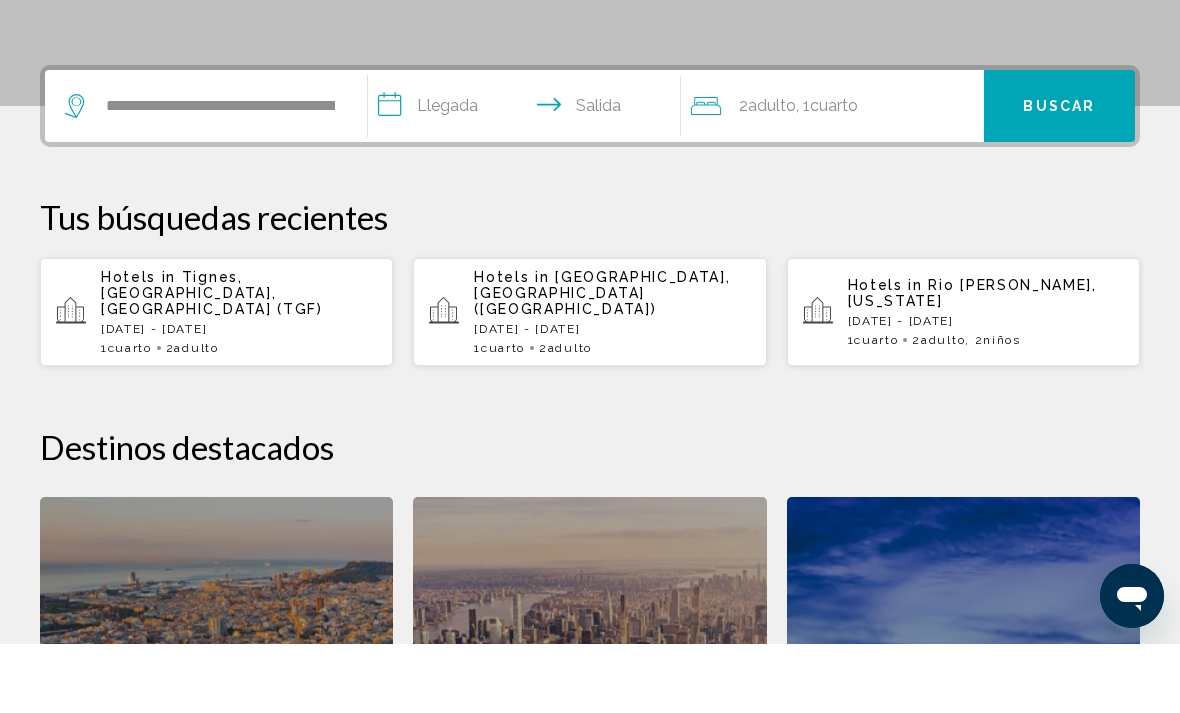 click on "**********" at bounding box center (528, 178) 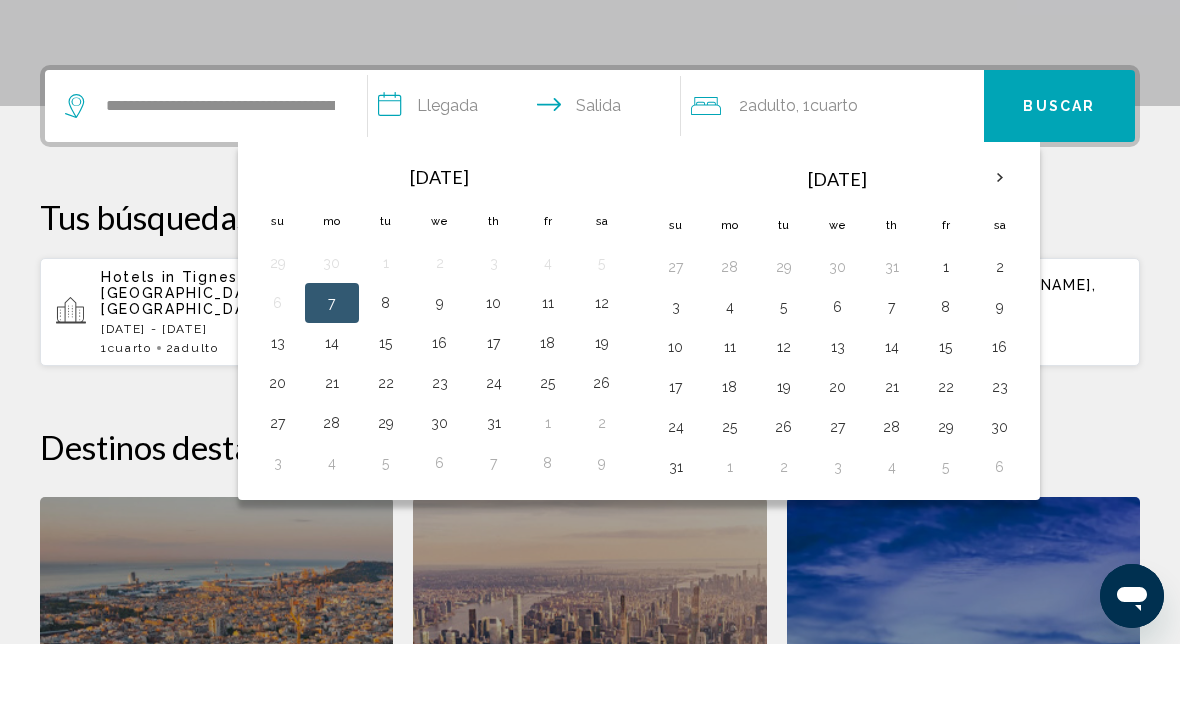 scroll, scrollTop: 494, scrollLeft: 0, axis: vertical 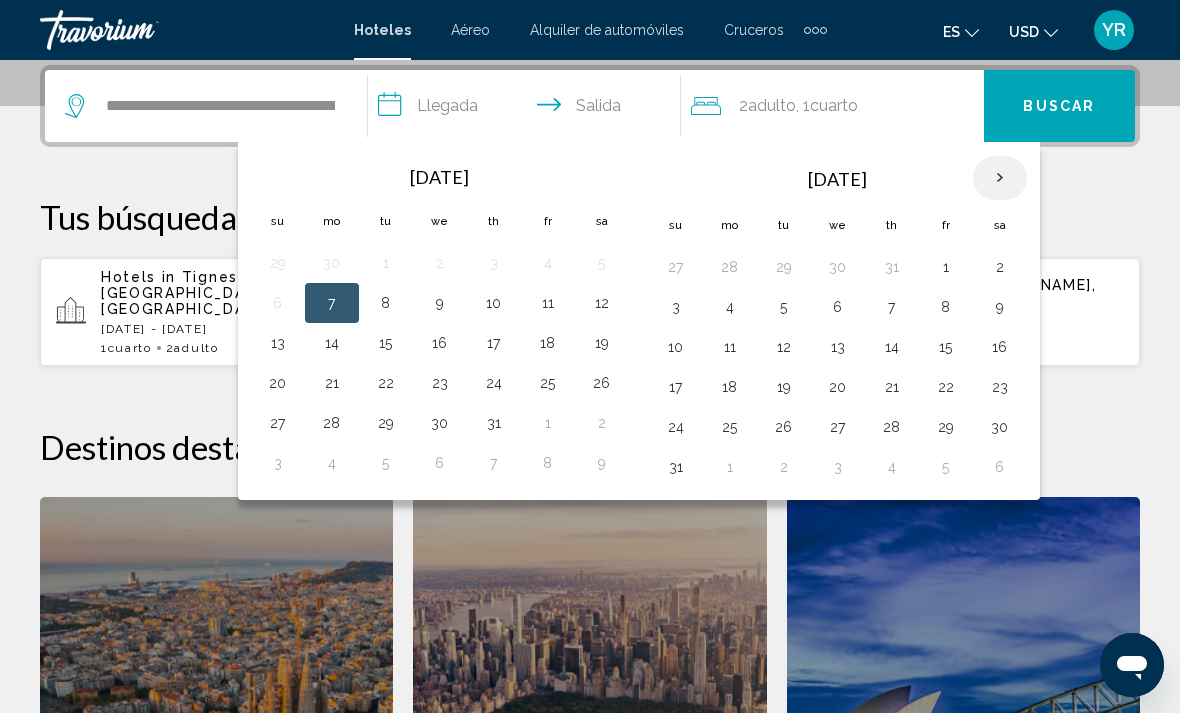 click at bounding box center [1000, 178] 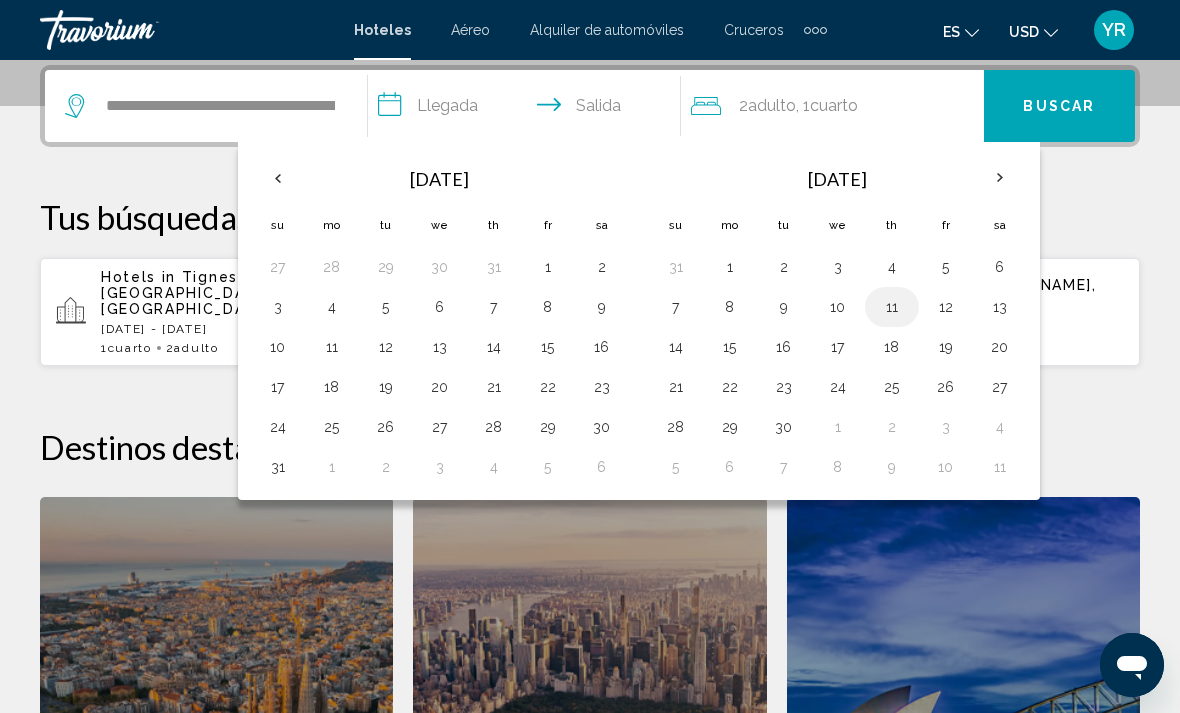 click on "11" at bounding box center (892, 307) 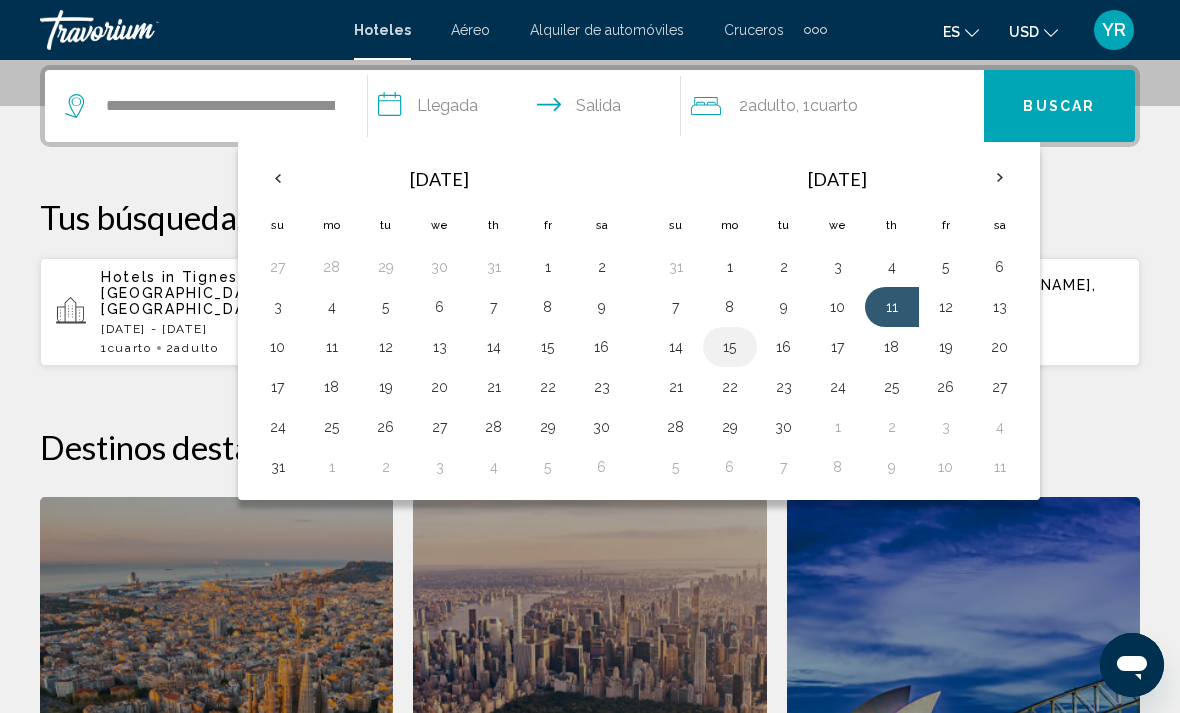 click on "15" at bounding box center (730, 347) 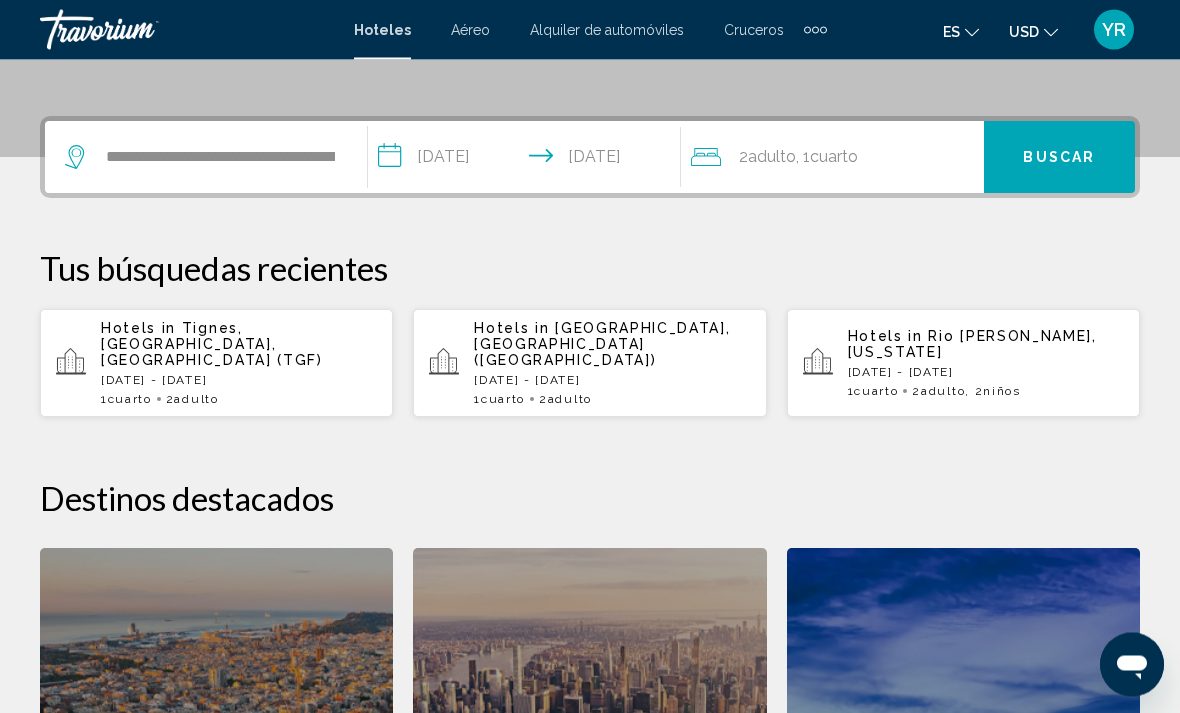 scroll, scrollTop: 438, scrollLeft: 0, axis: vertical 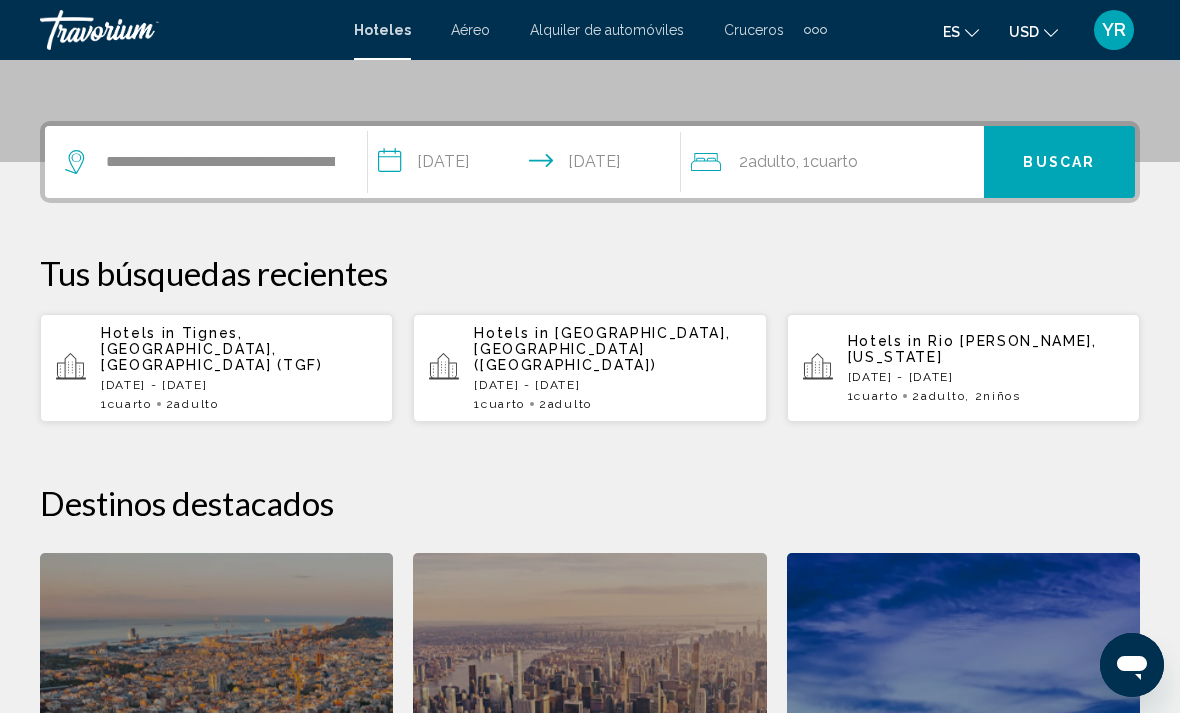 click on "Buscar" at bounding box center (1059, 163) 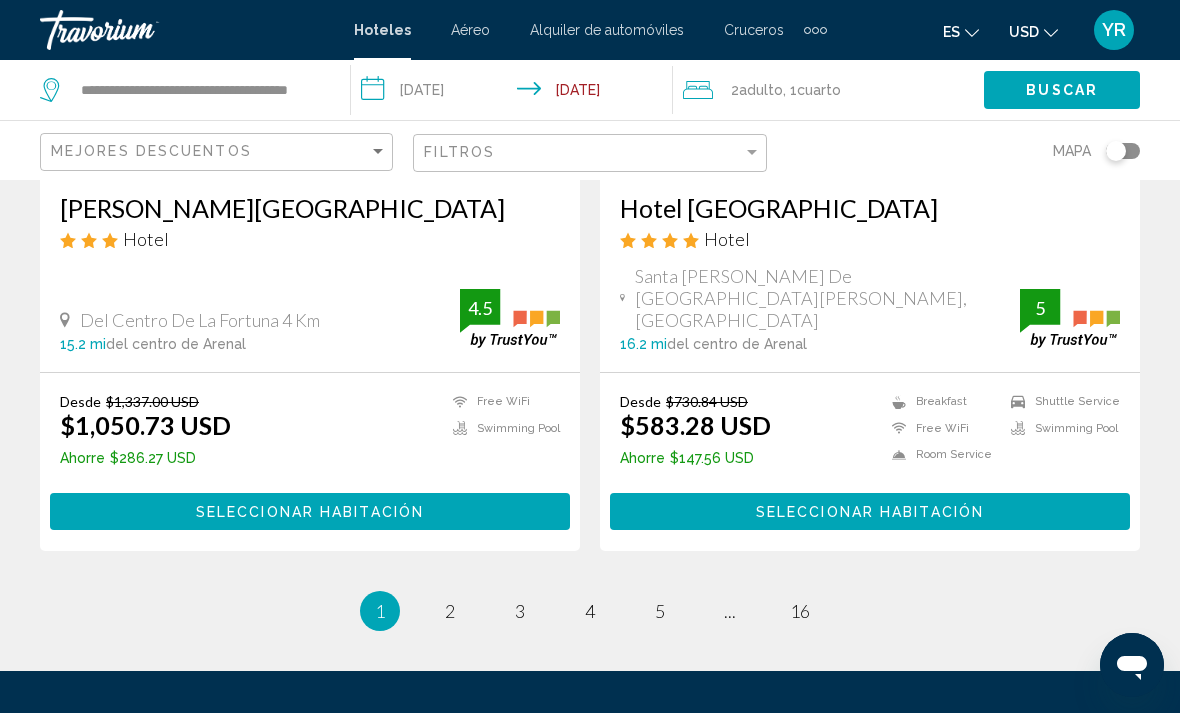 scroll, scrollTop: 4027, scrollLeft: 0, axis: vertical 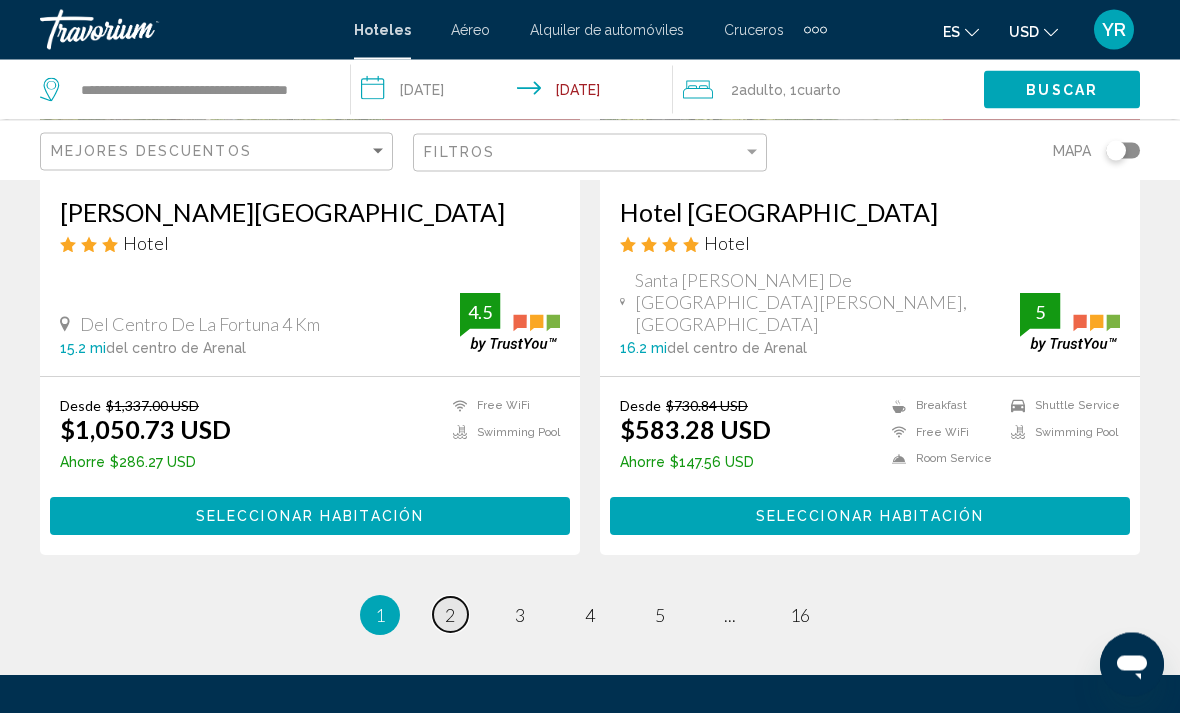 click on "2" at bounding box center (450, 616) 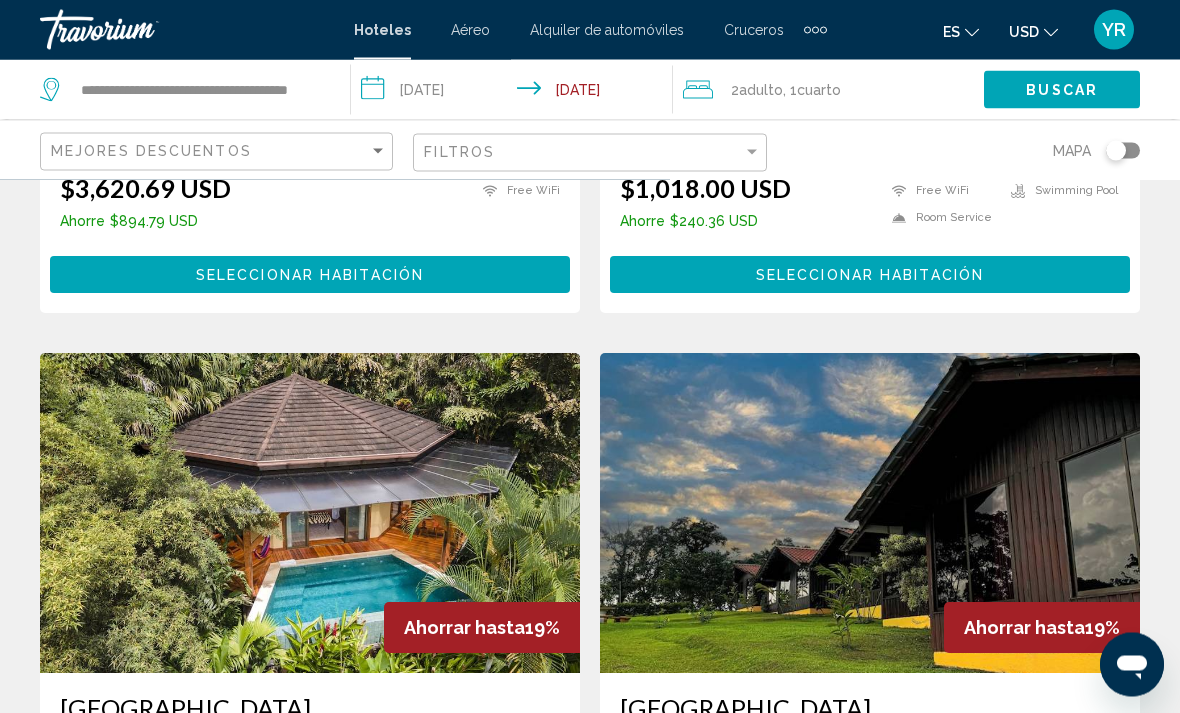scroll, scrollTop: 0, scrollLeft: 0, axis: both 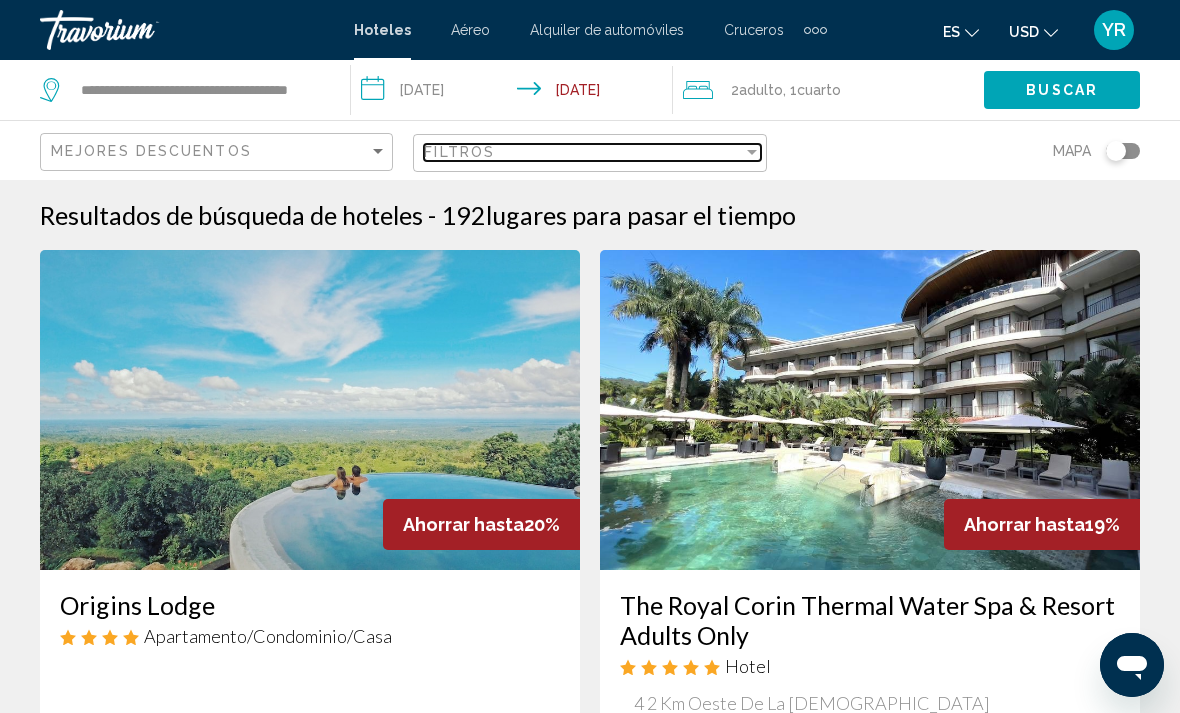 click at bounding box center (752, 152) 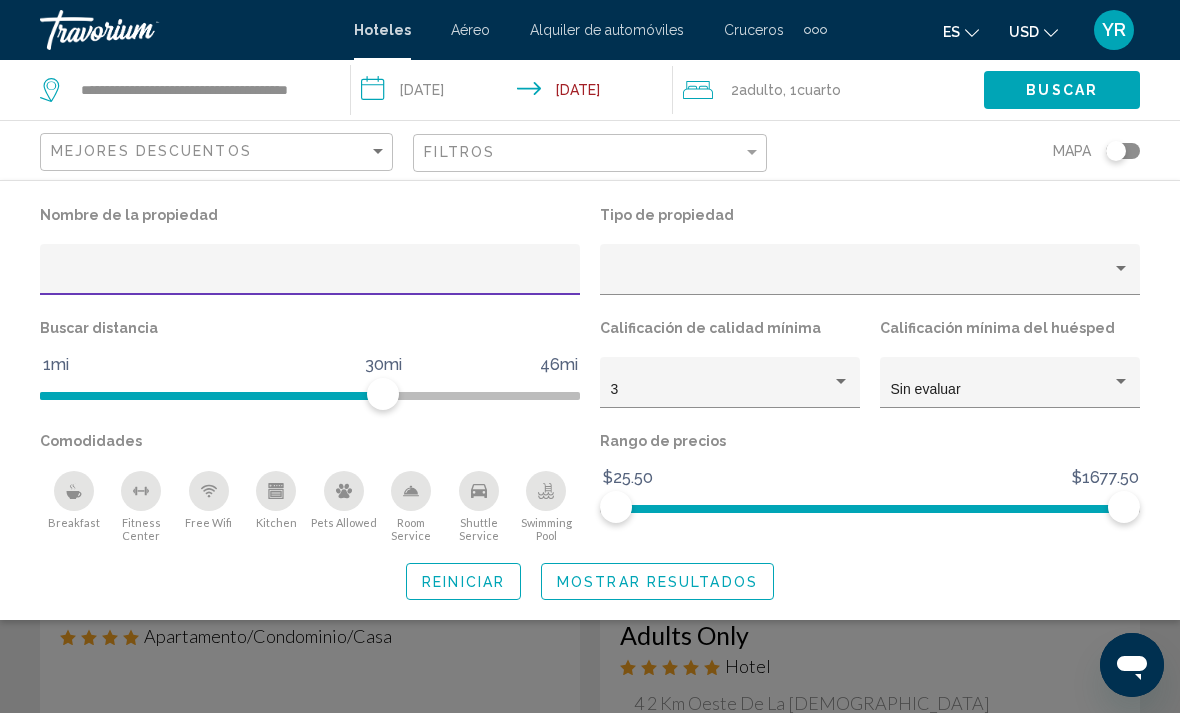 click 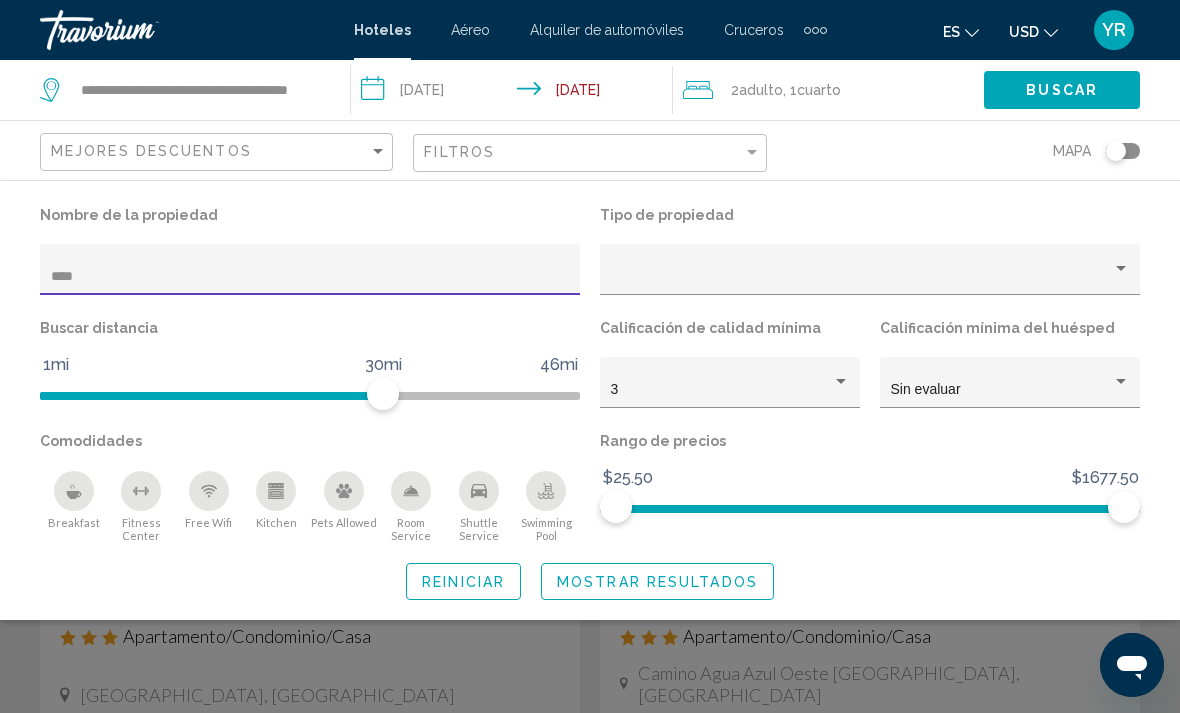 type on "*****" 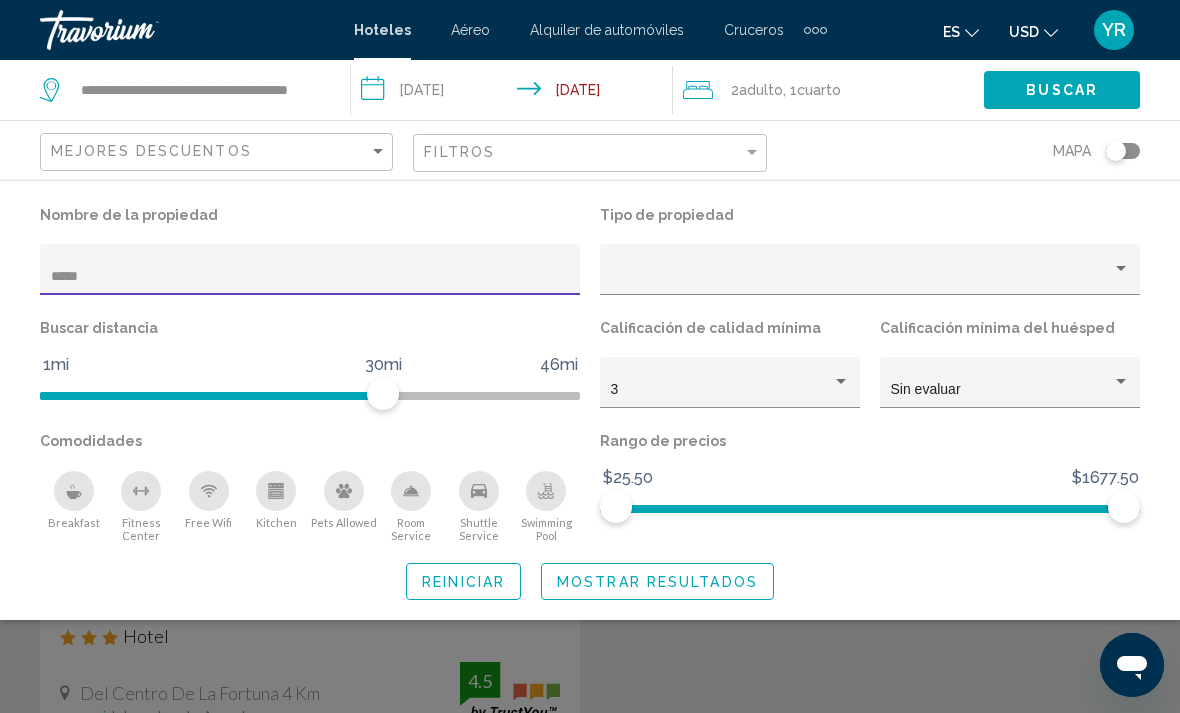click on "Mostrar resultados" 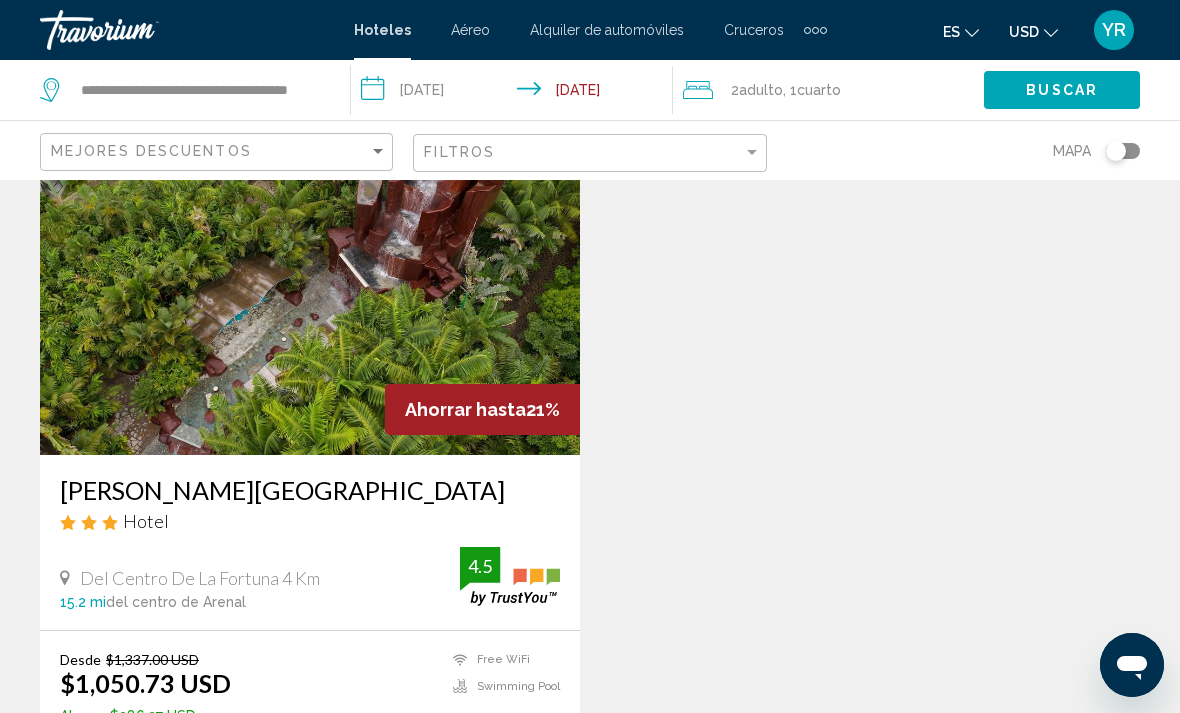 scroll, scrollTop: 134, scrollLeft: 0, axis: vertical 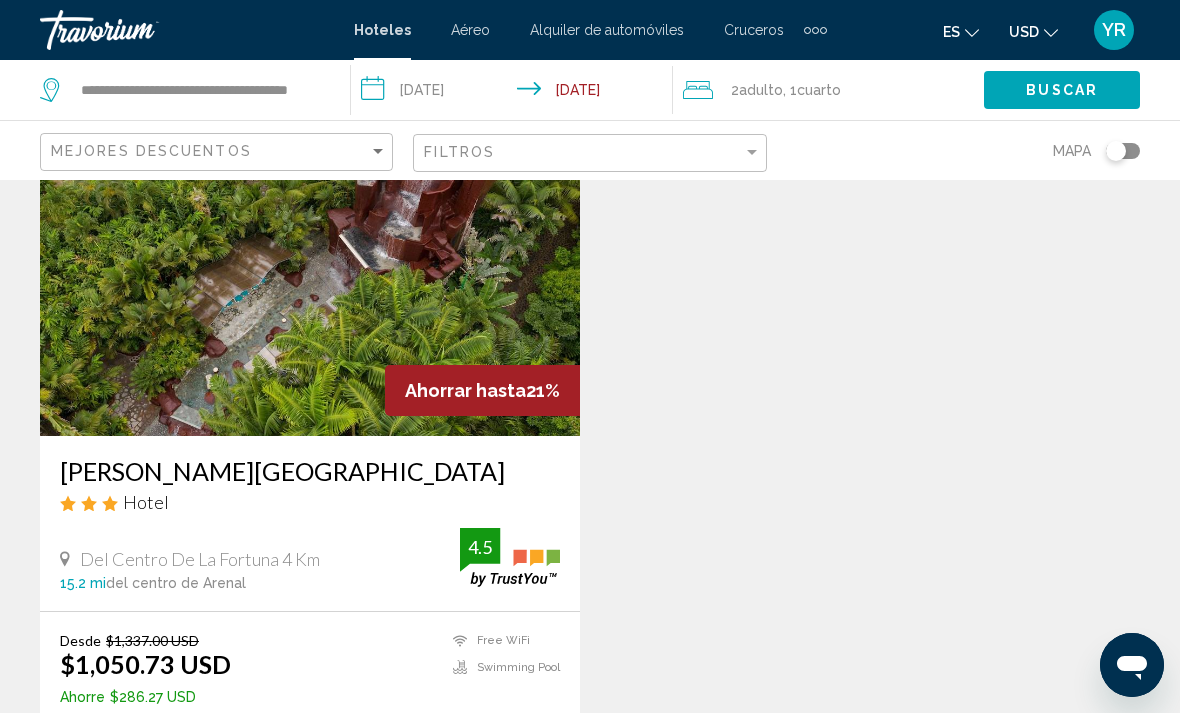 click at bounding box center (310, 276) 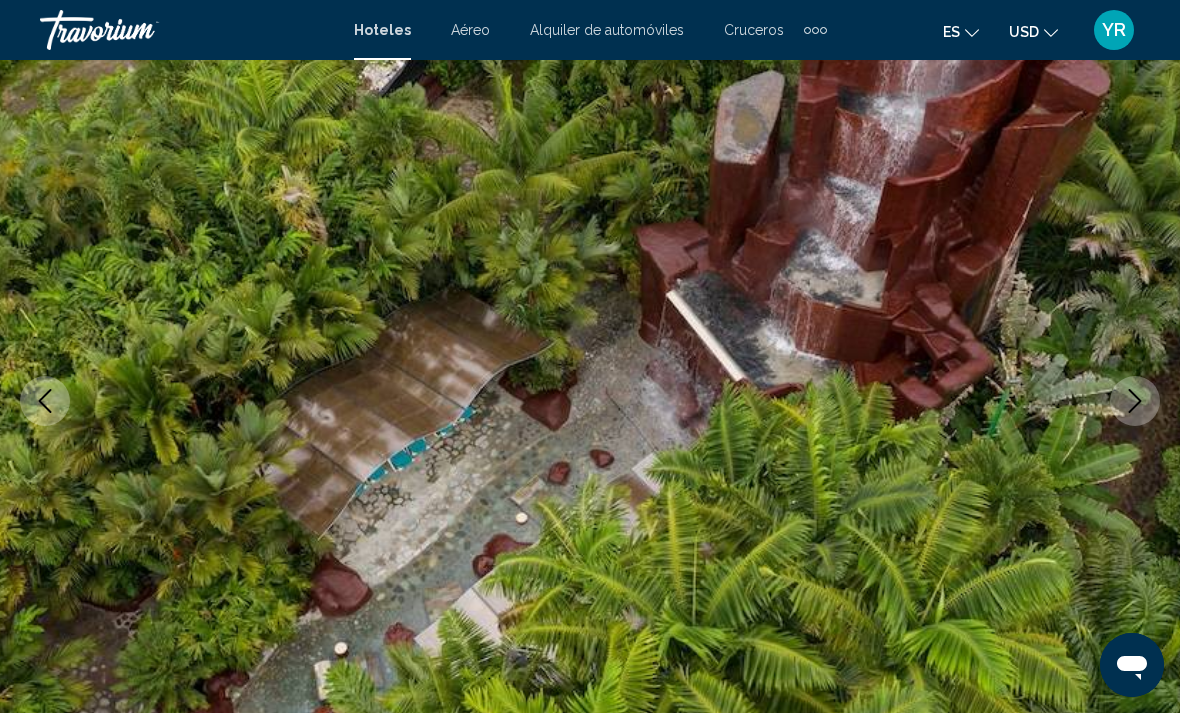 scroll, scrollTop: 0, scrollLeft: 0, axis: both 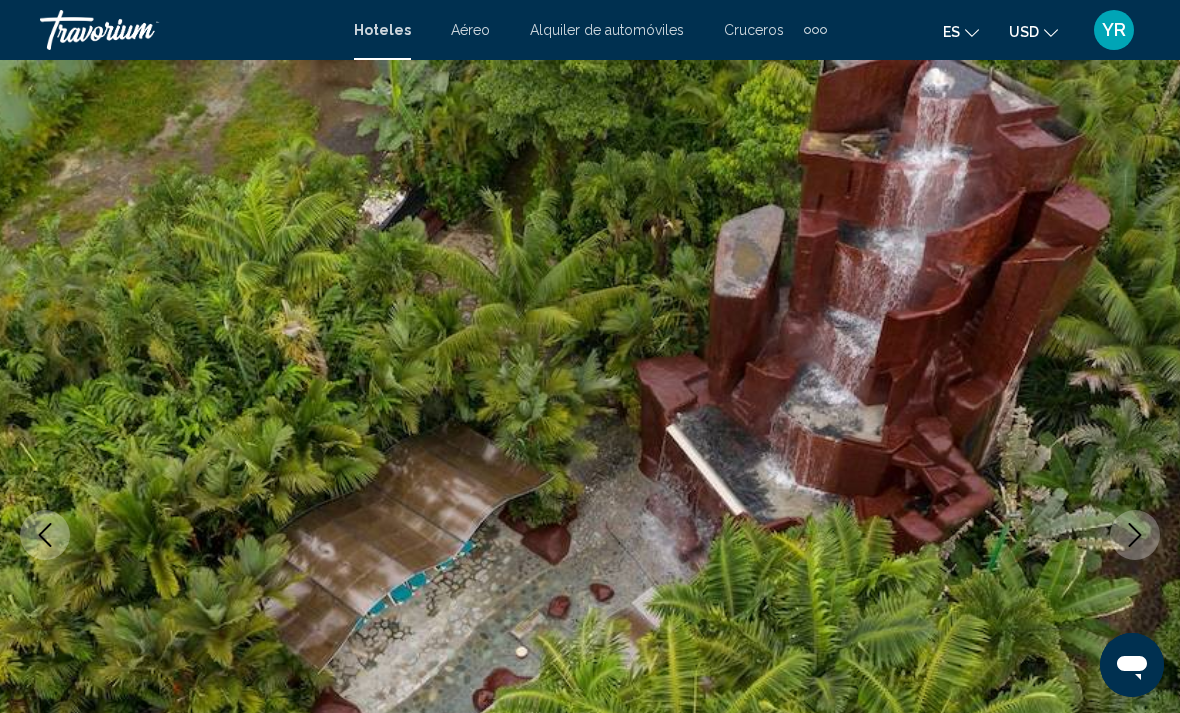click 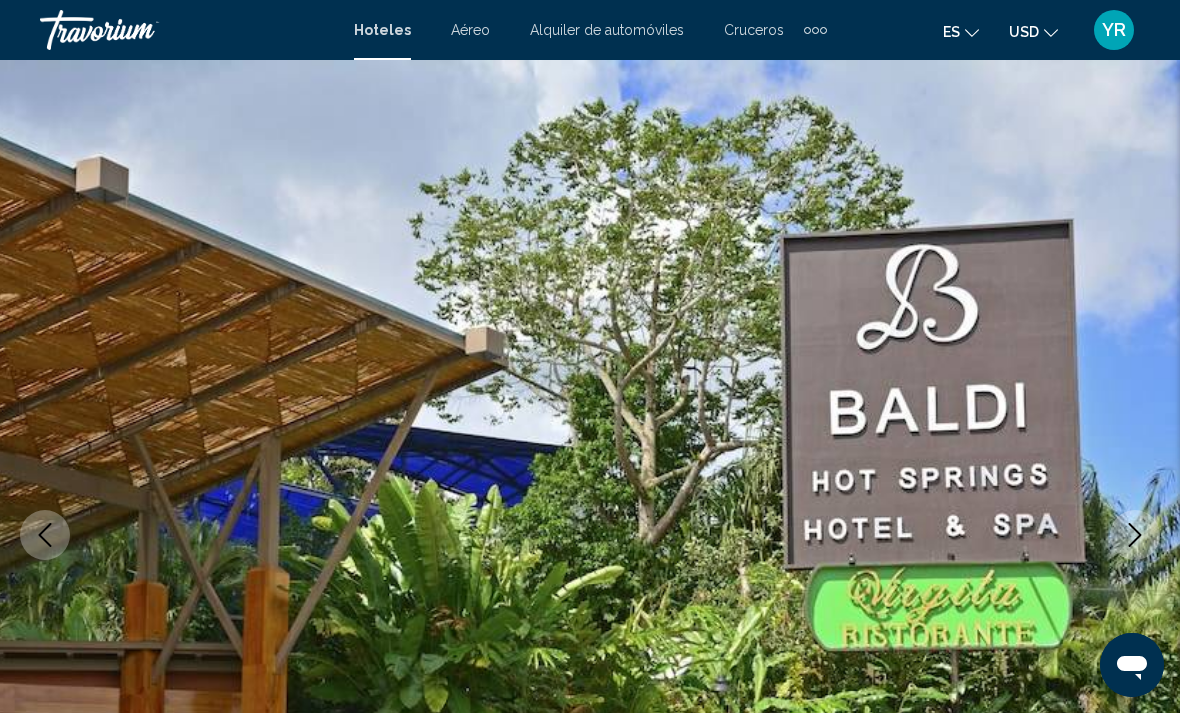 click 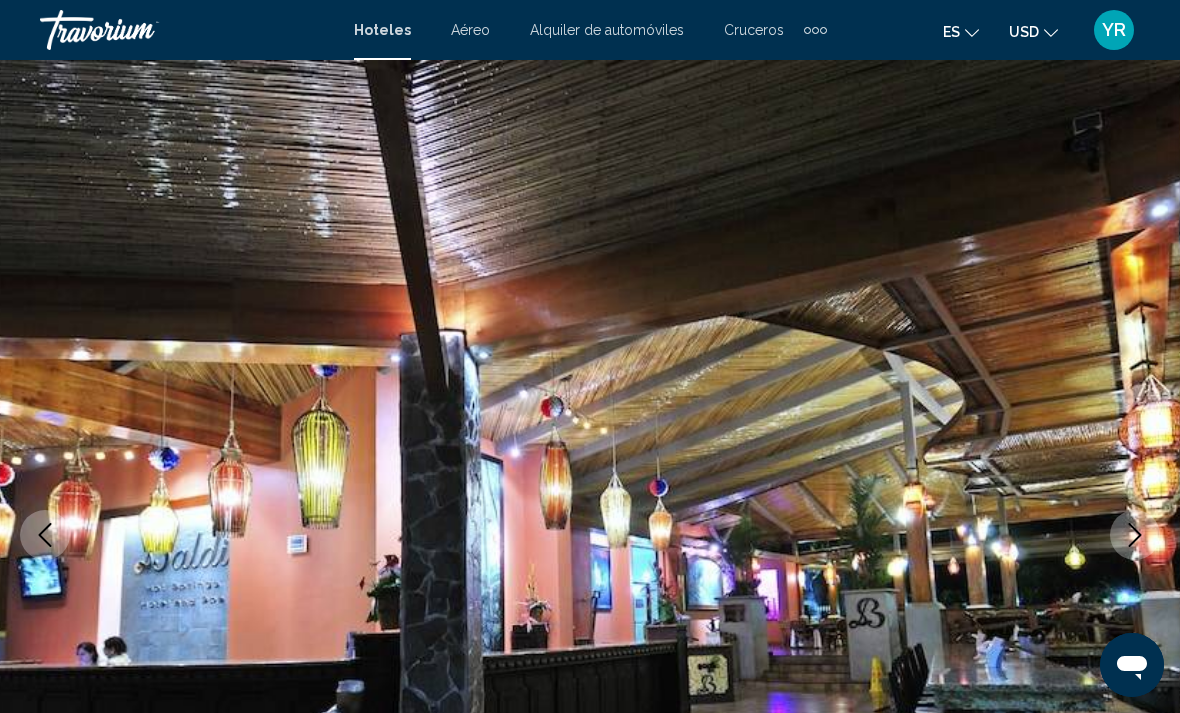 click 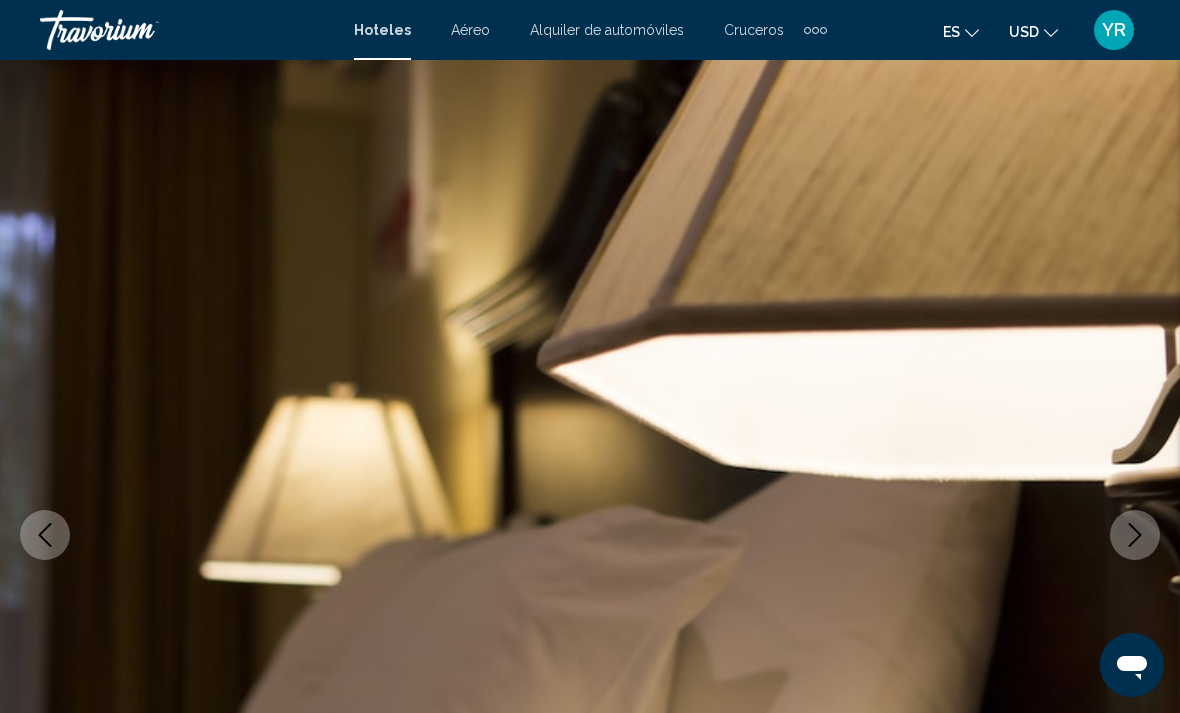click 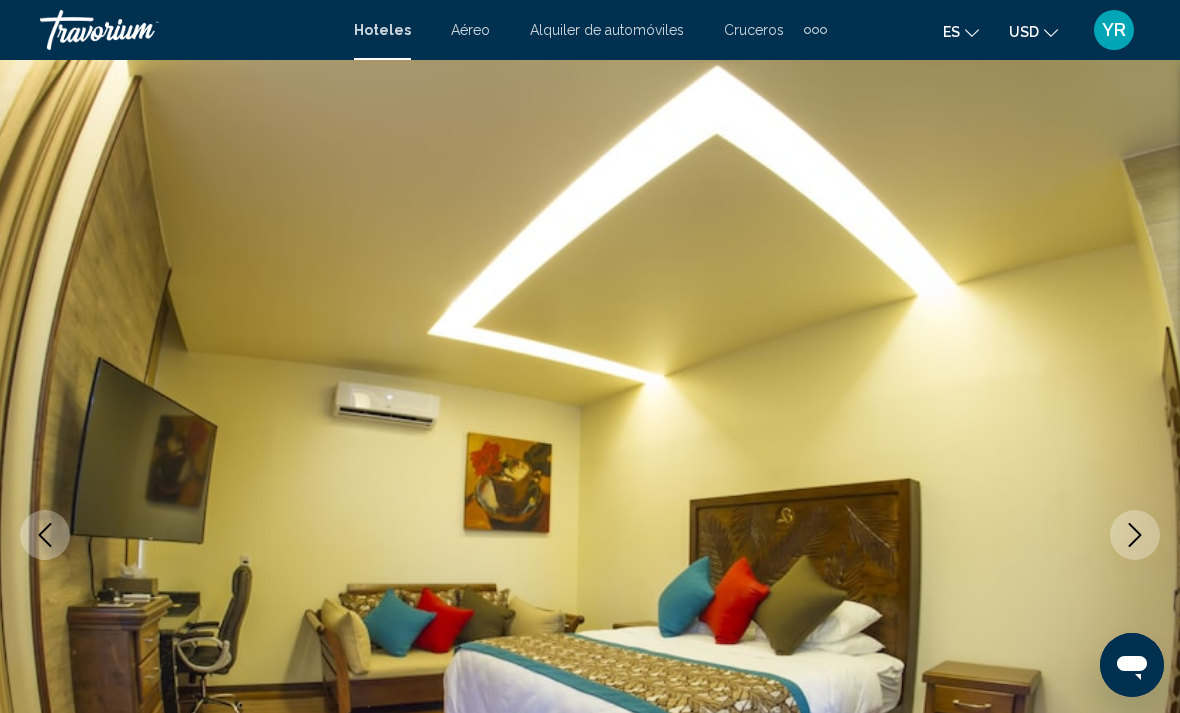 click 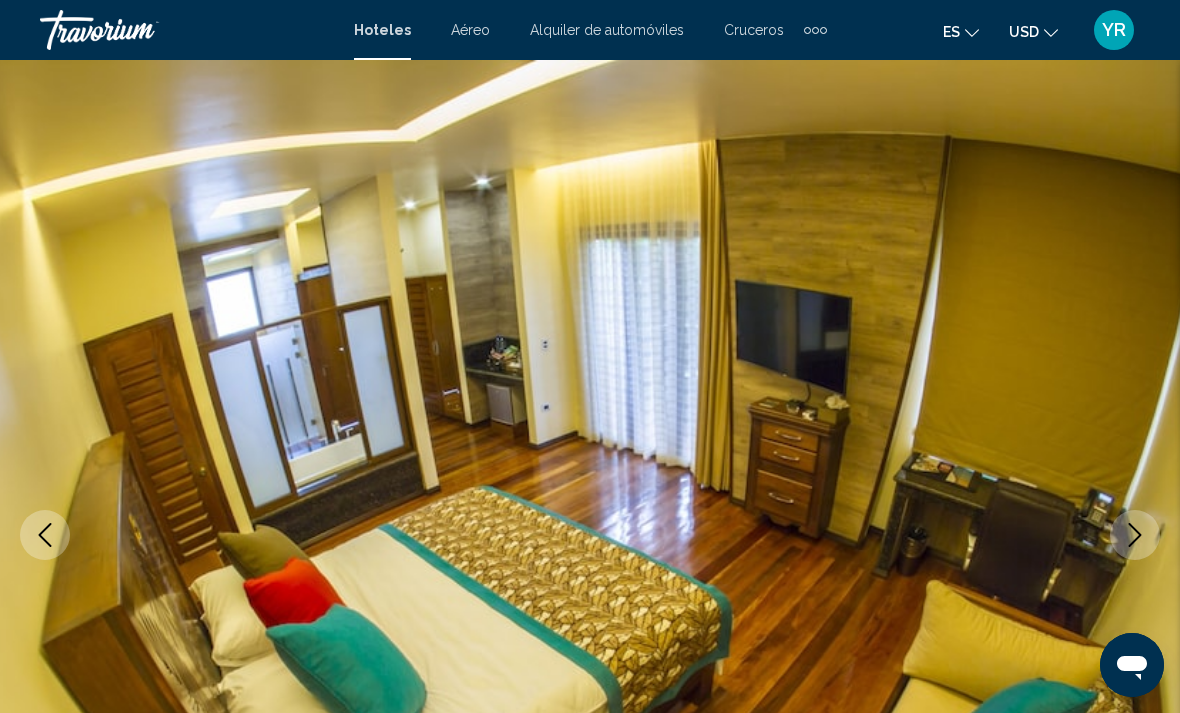 click 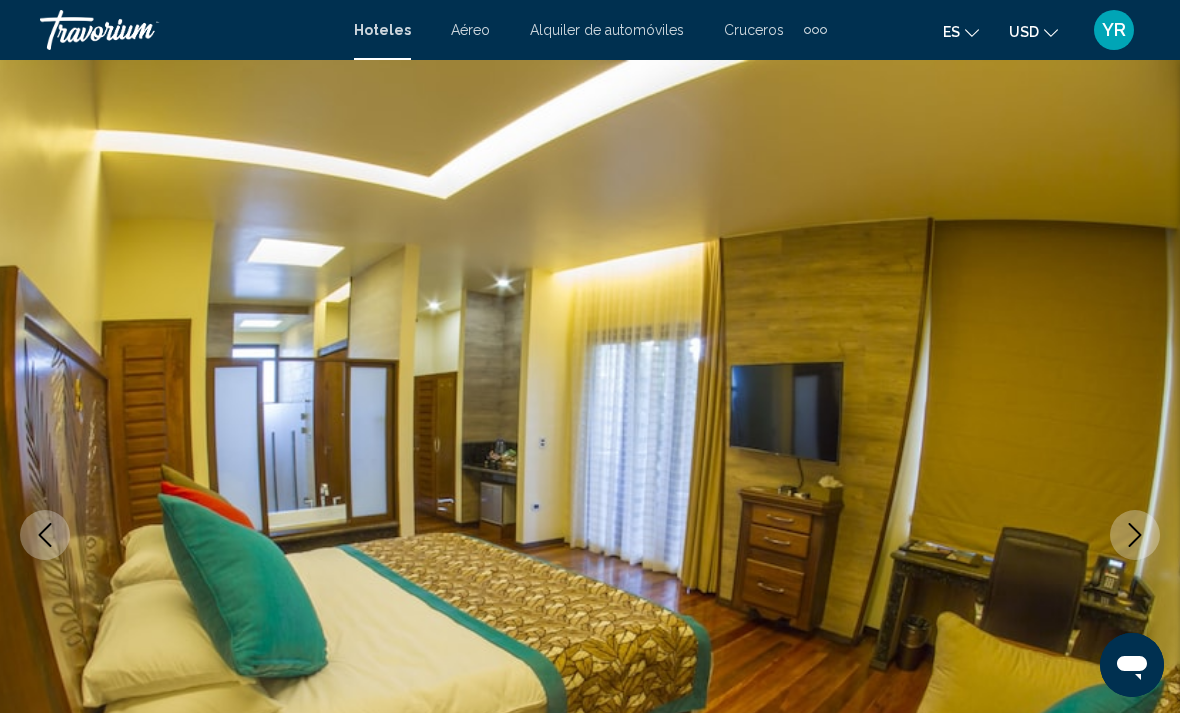 click 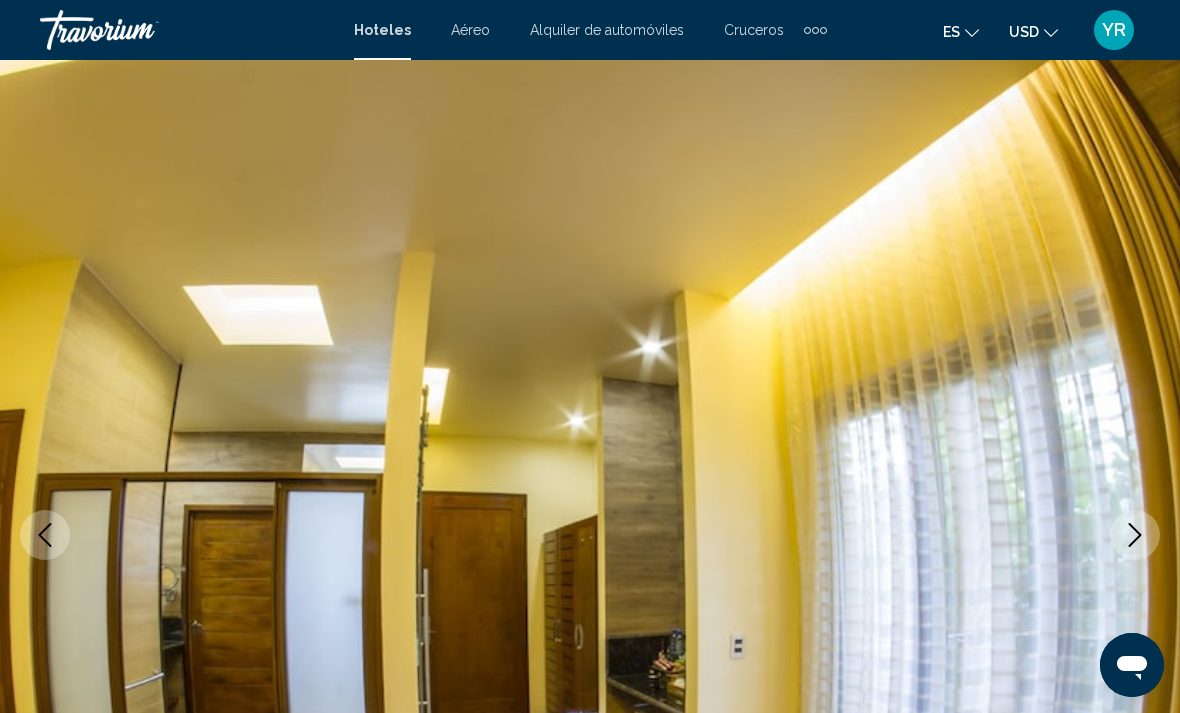 click 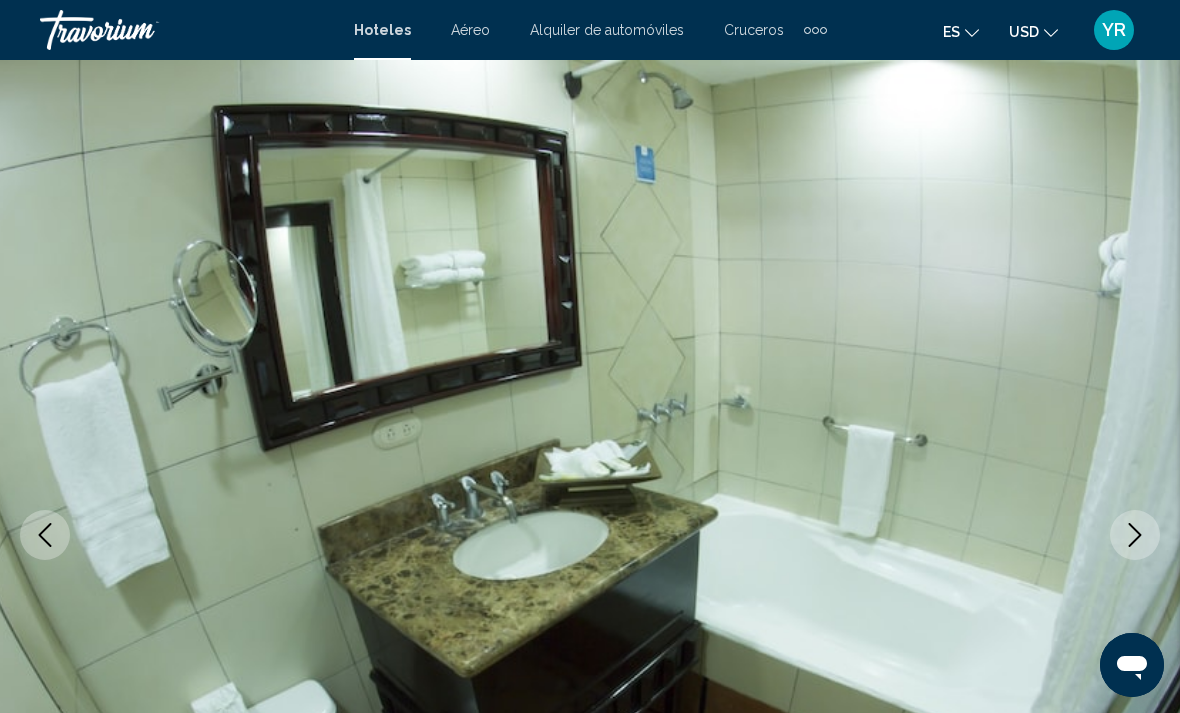 click at bounding box center [590, 535] 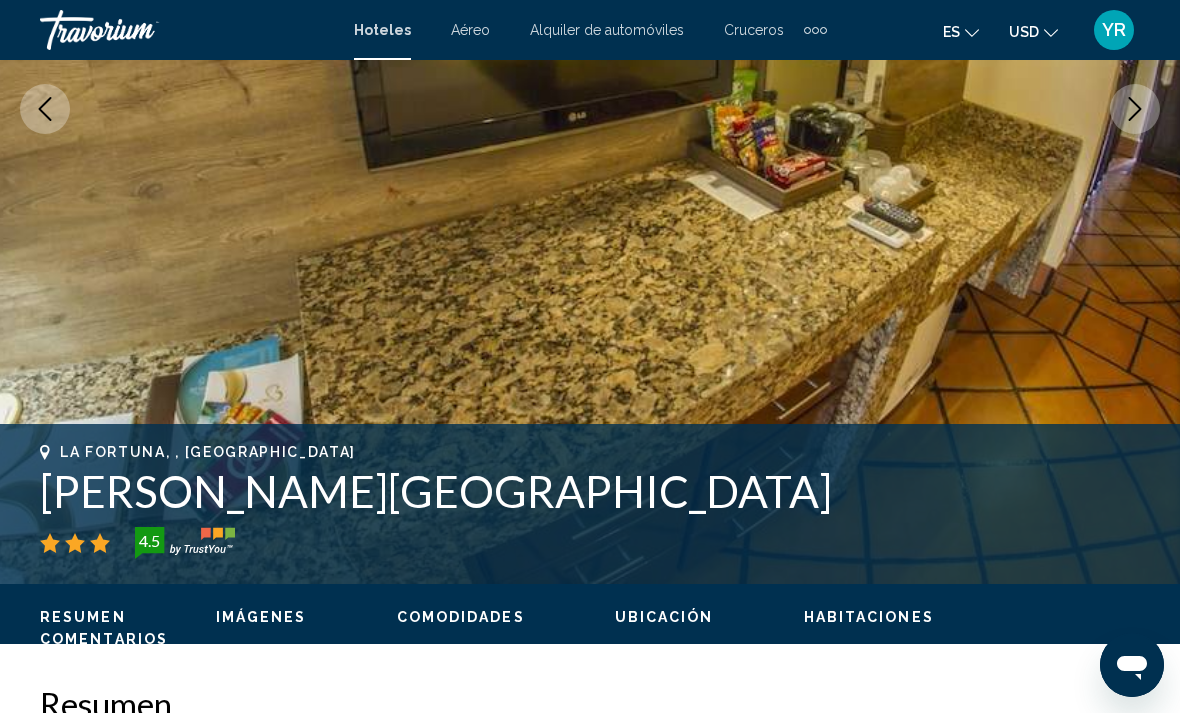 scroll, scrollTop: 425, scrollLeft: 0, axis: vertical 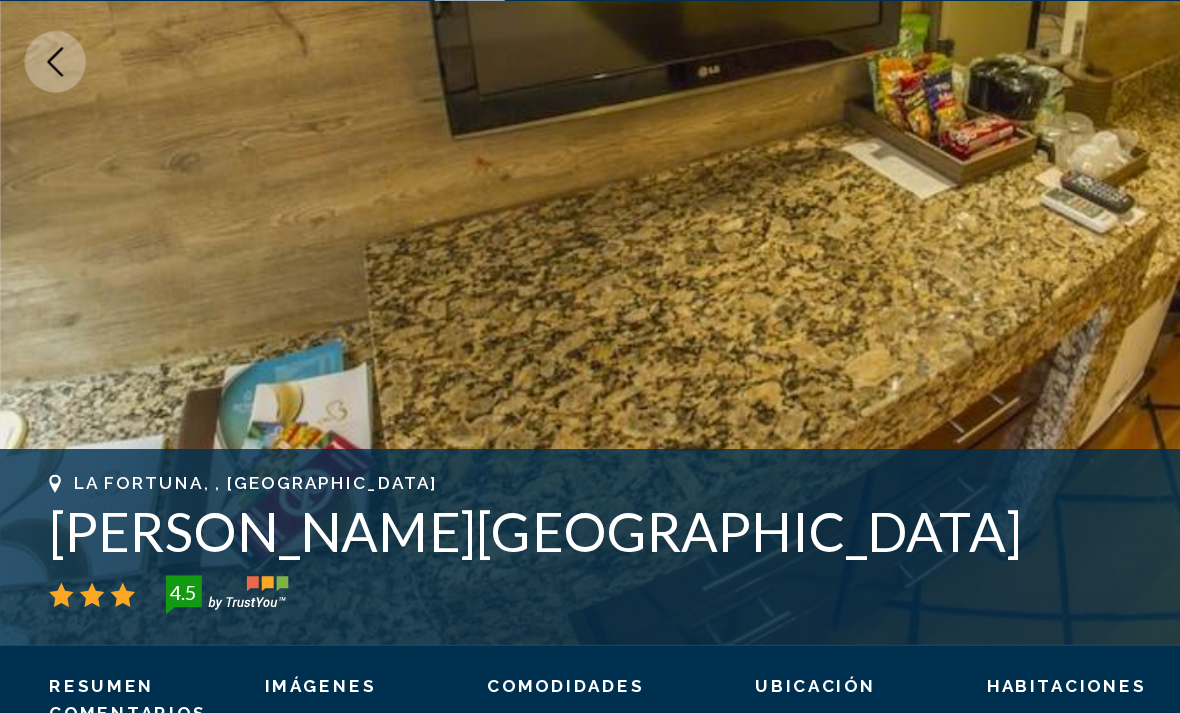 click 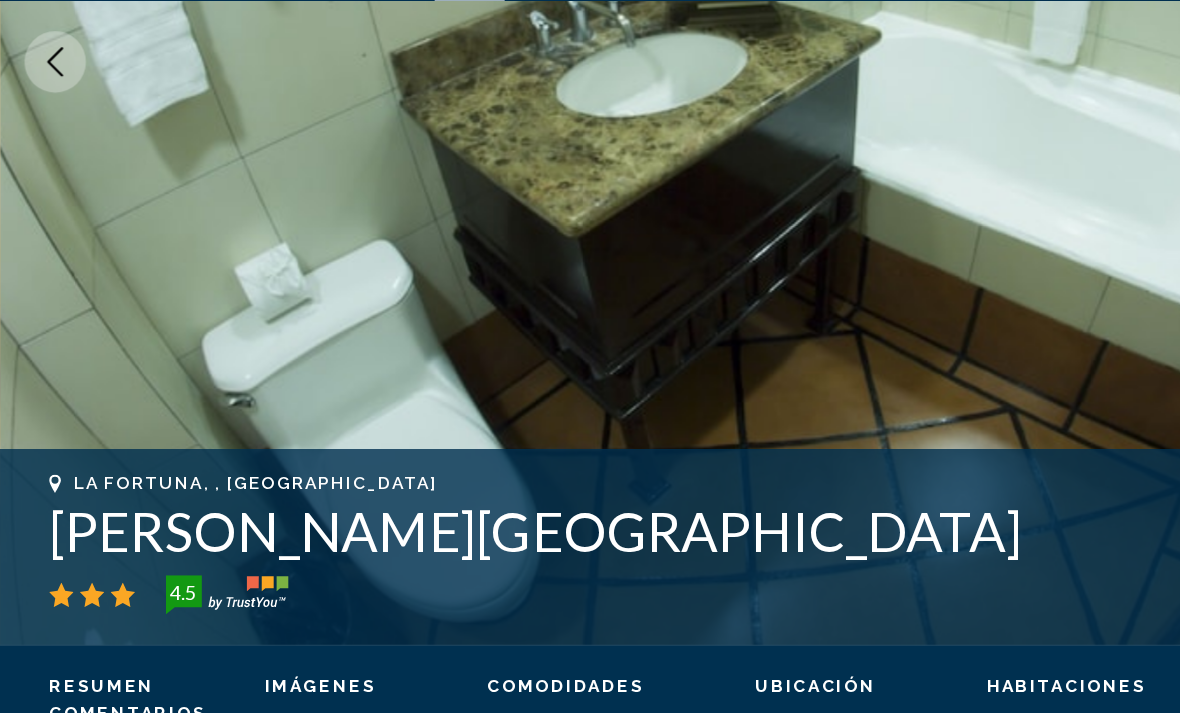 click 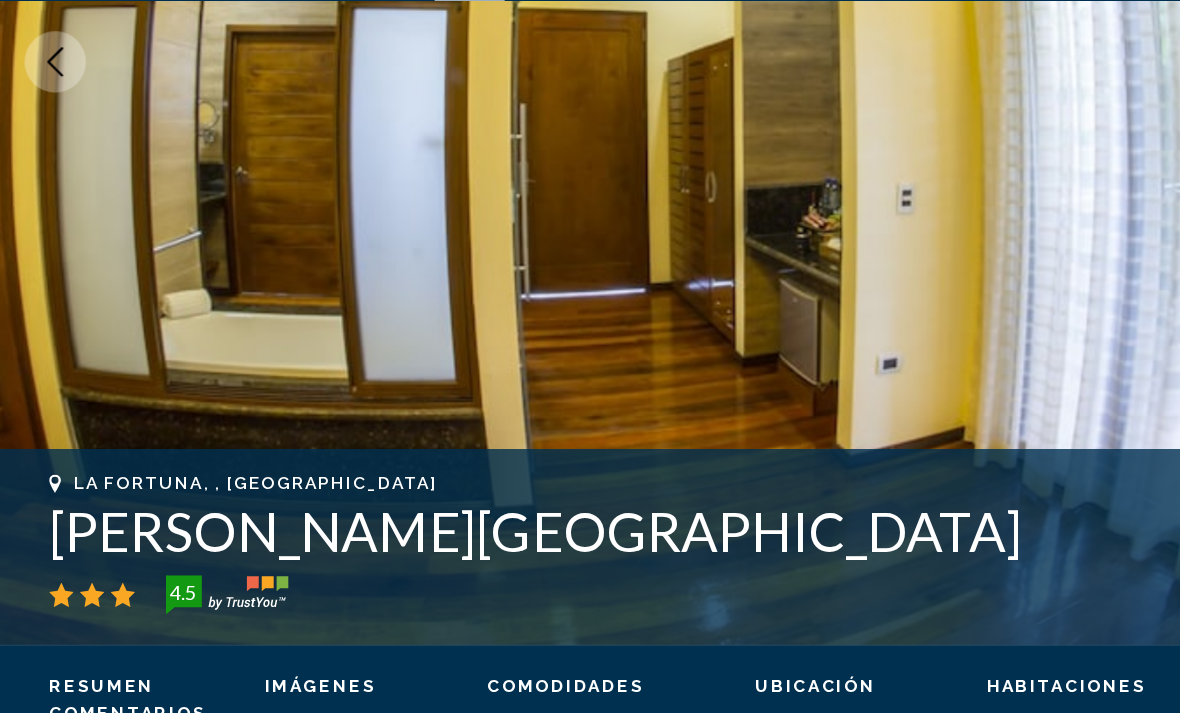 click 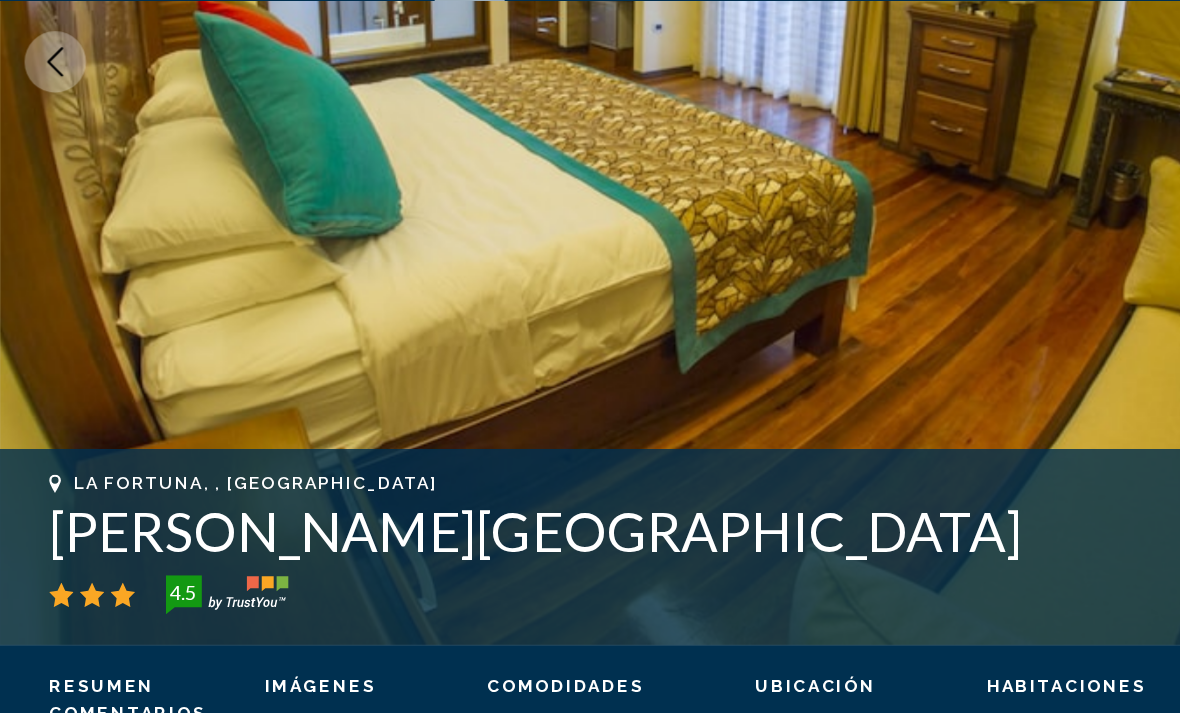 click 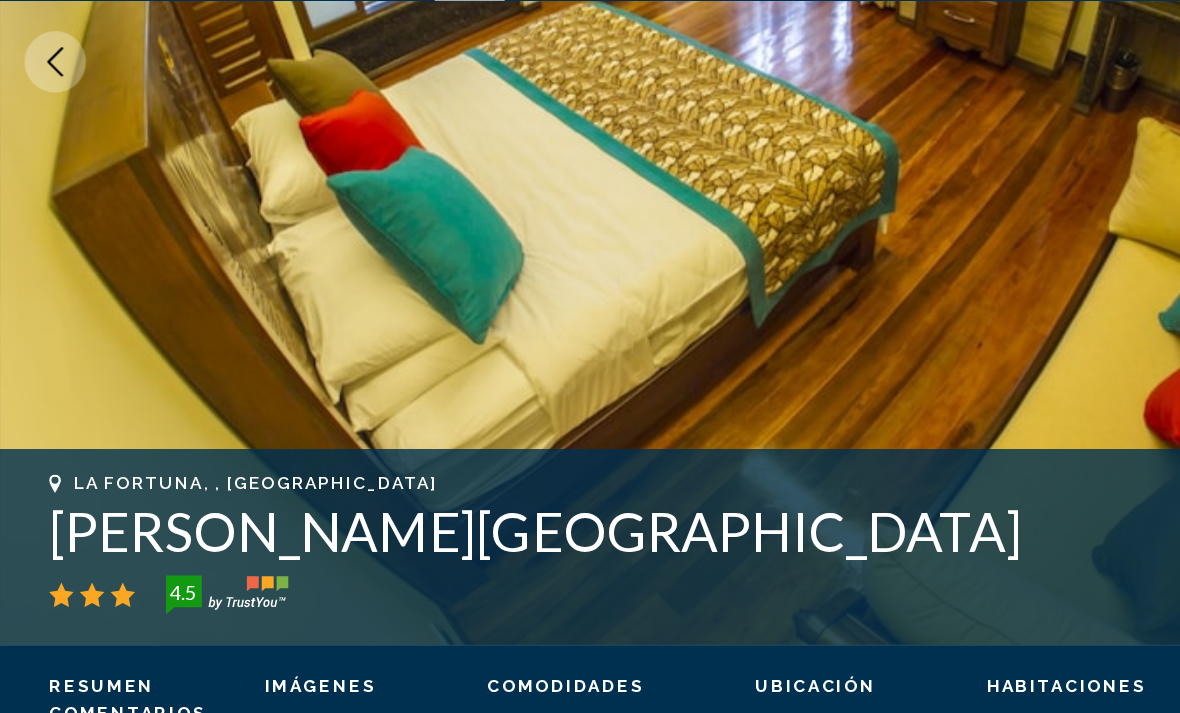click 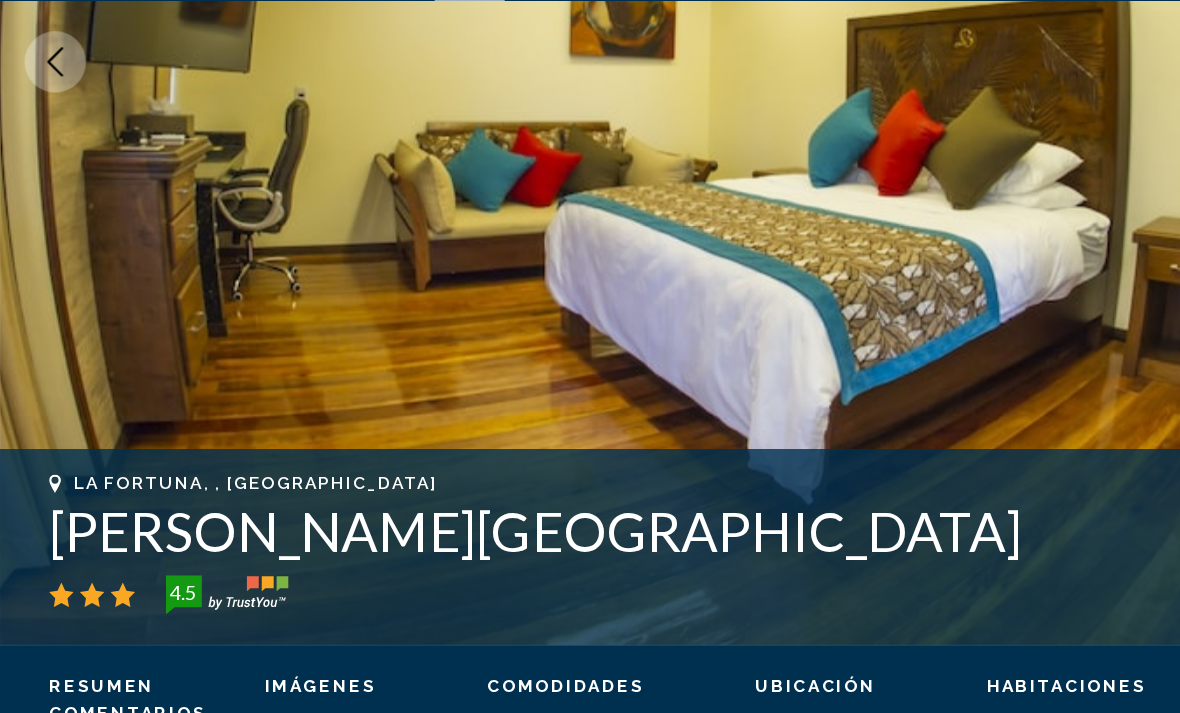 click 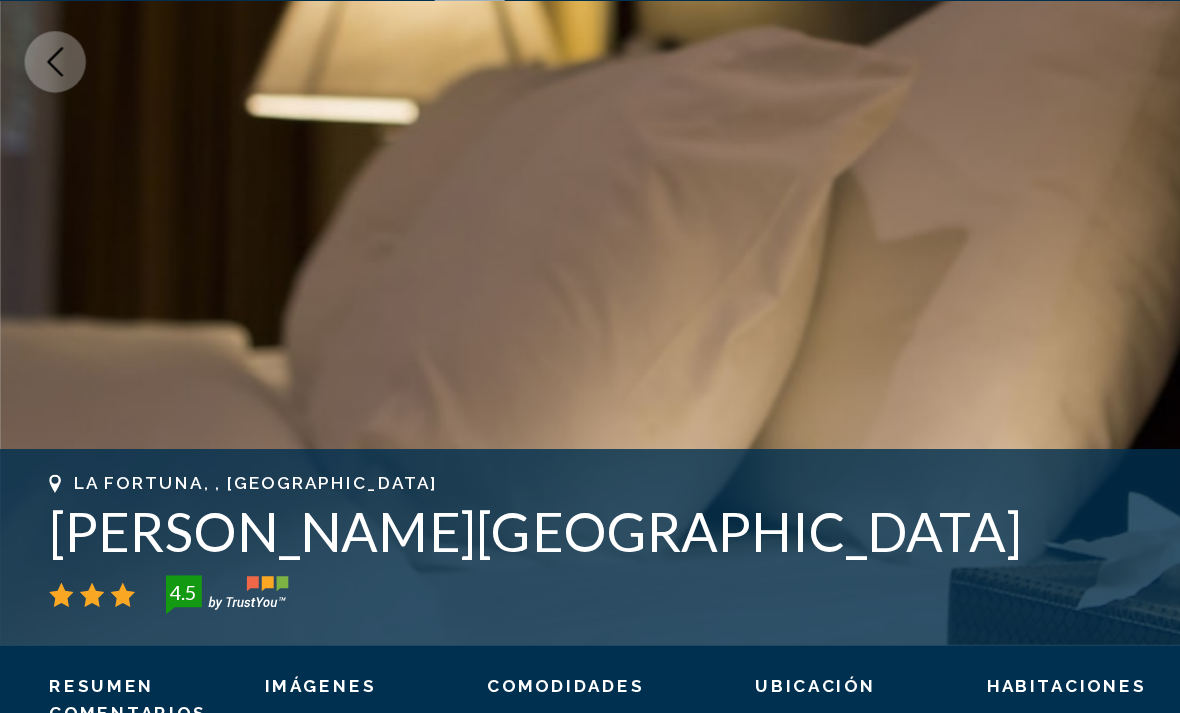 click 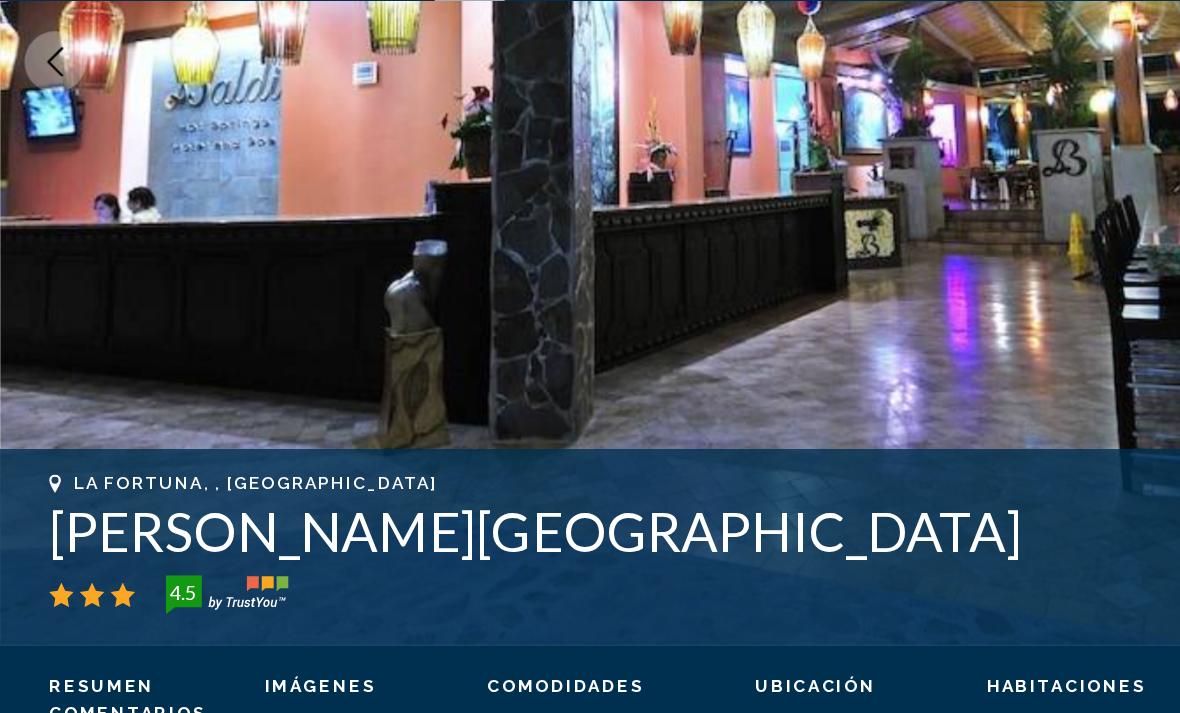 click 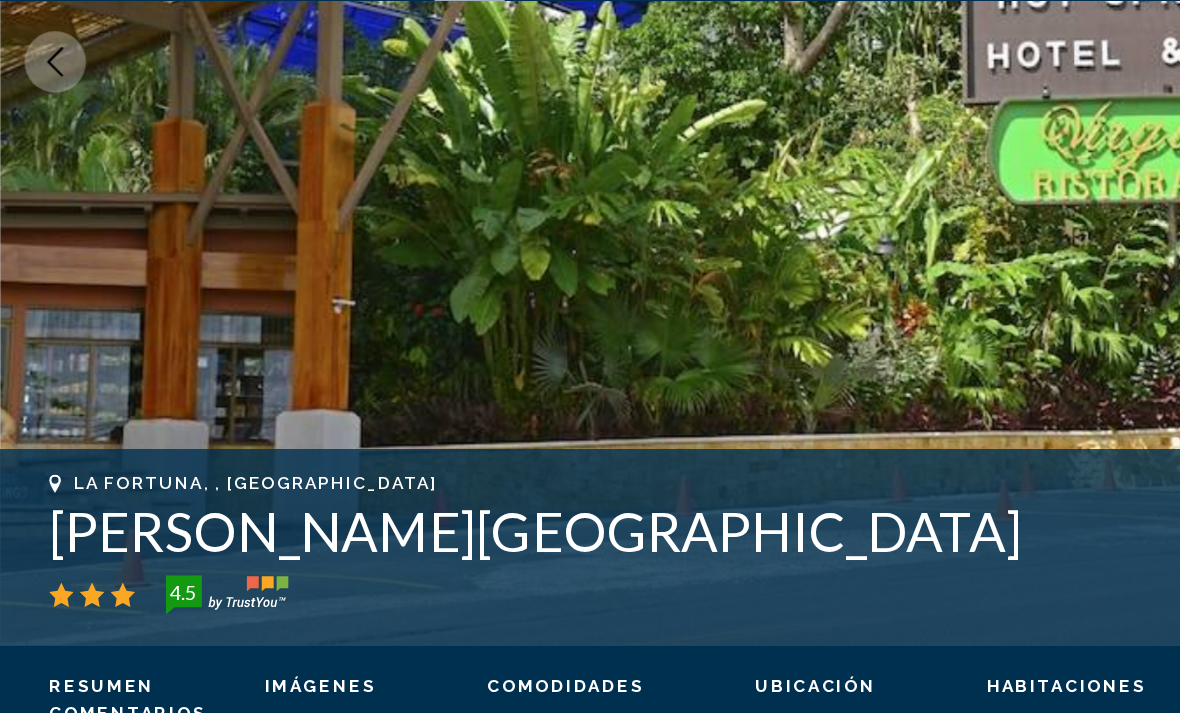 click 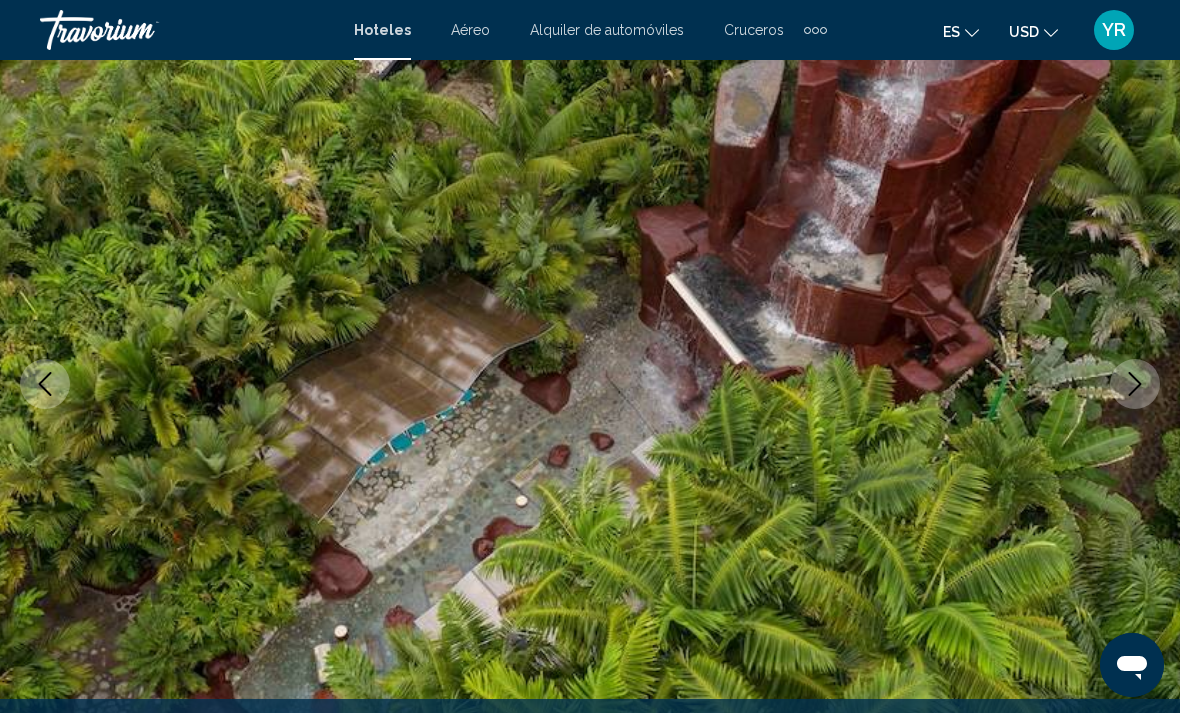 scroll, scrollTop: 0, scrollLeft: 0, axis: both 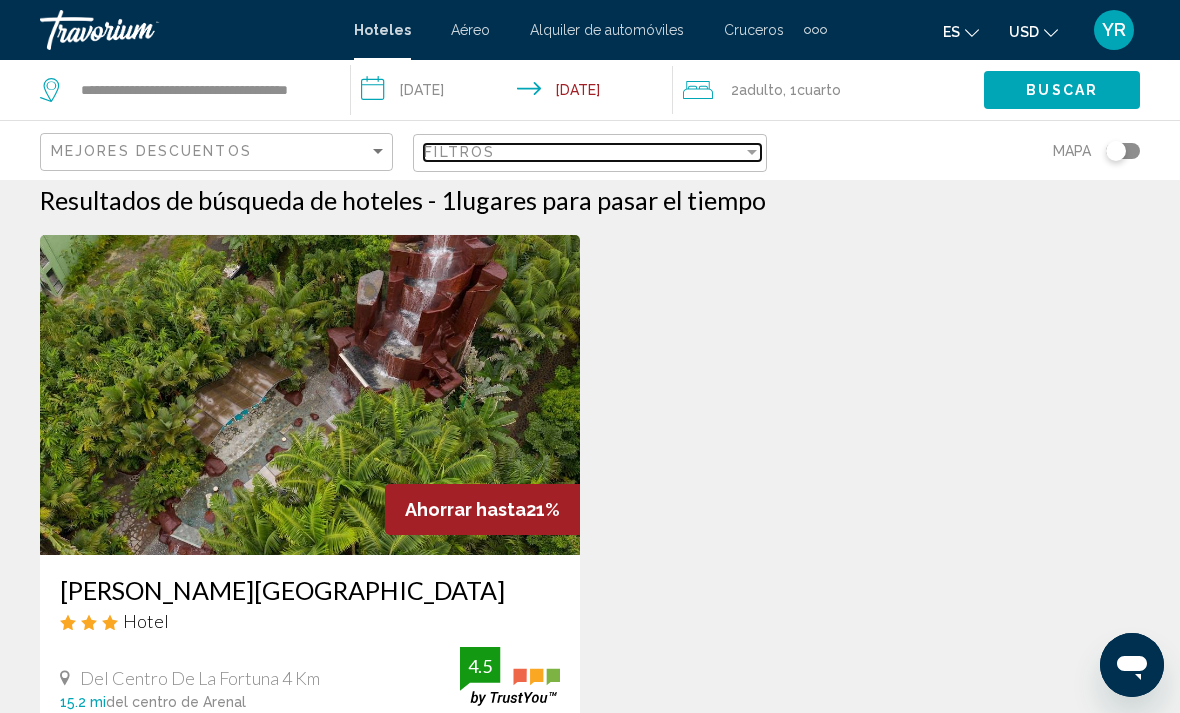 click at bounding box center [752, 152] 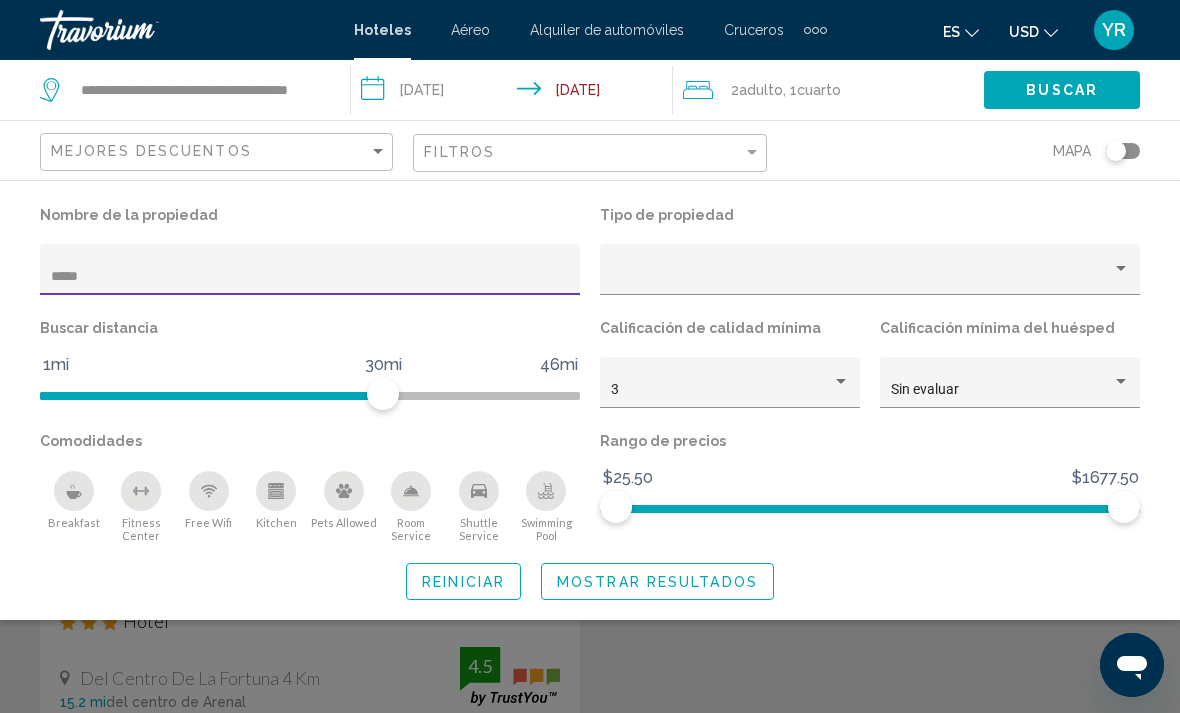 click on "*****" 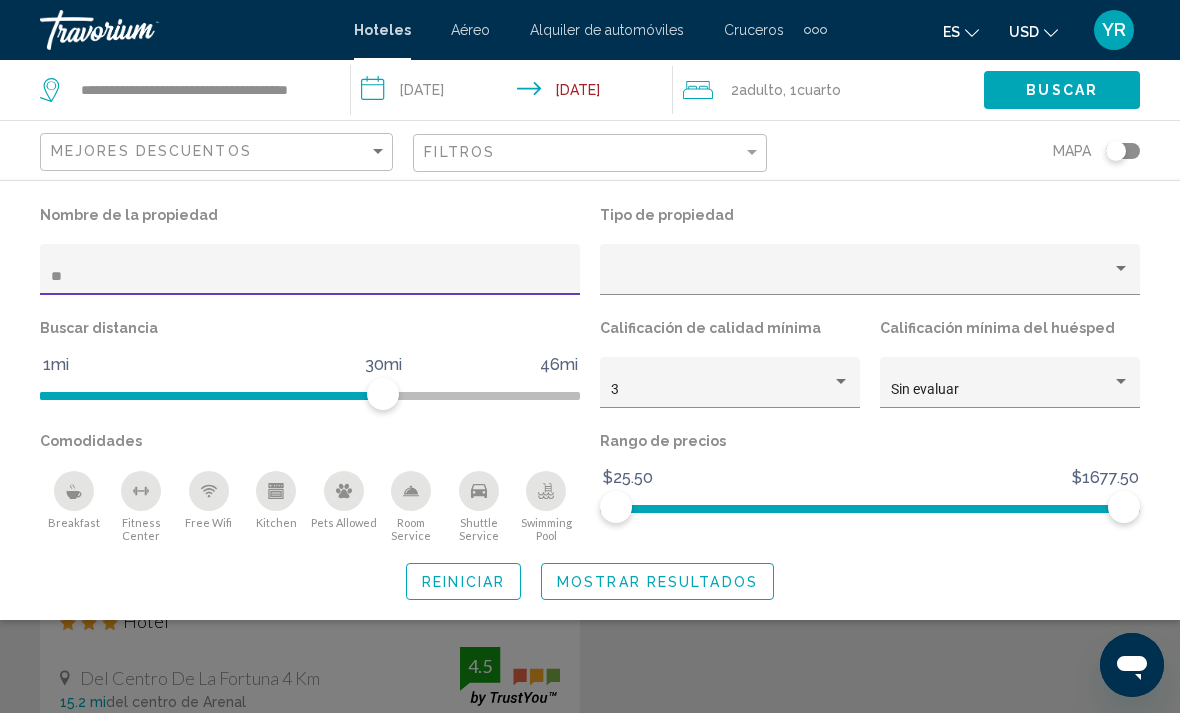 type on "*" 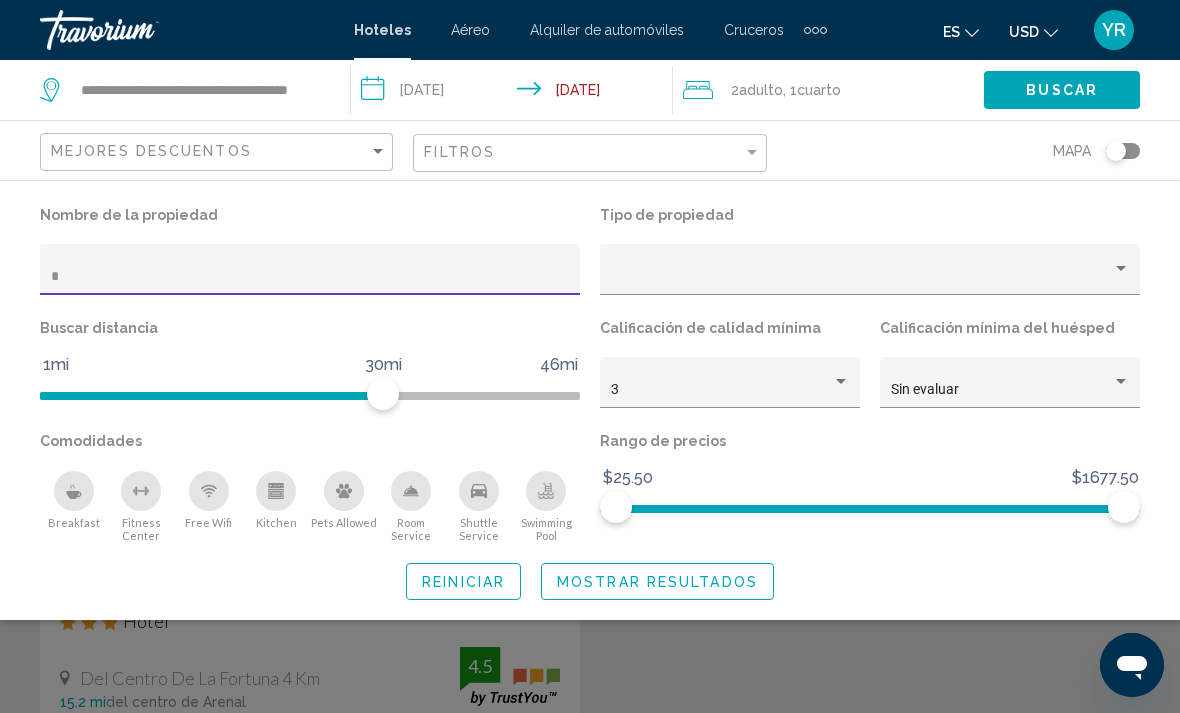type 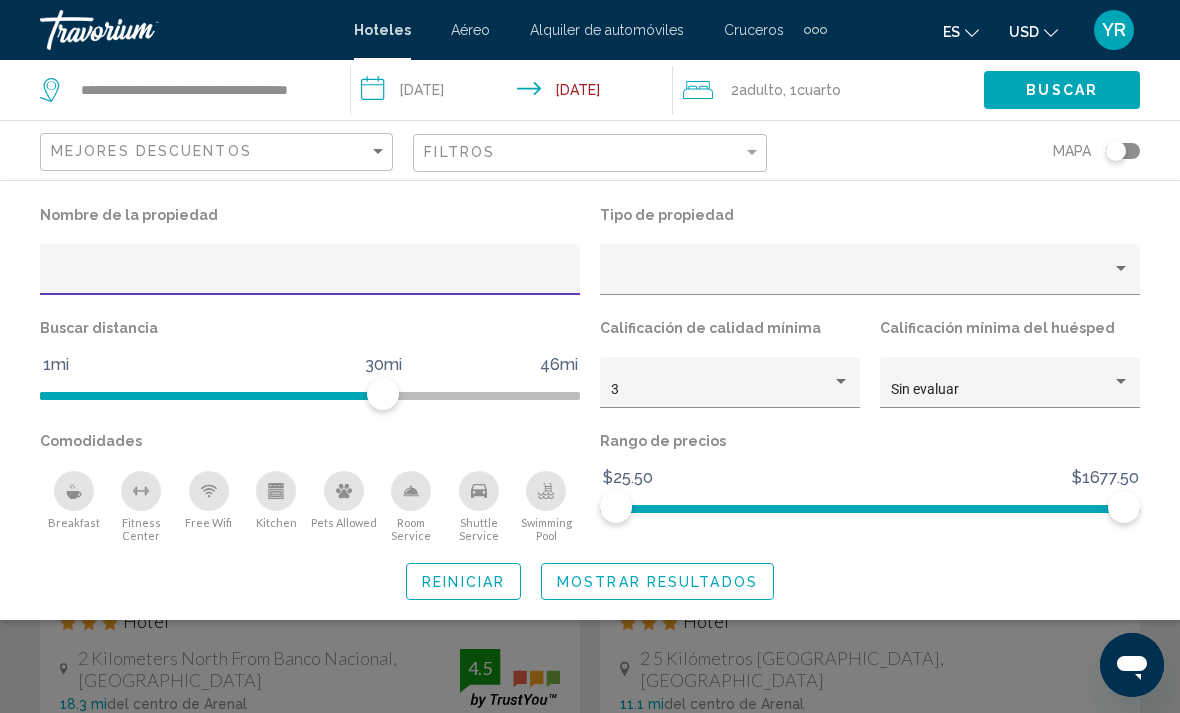 click on "Mostrar resultados" 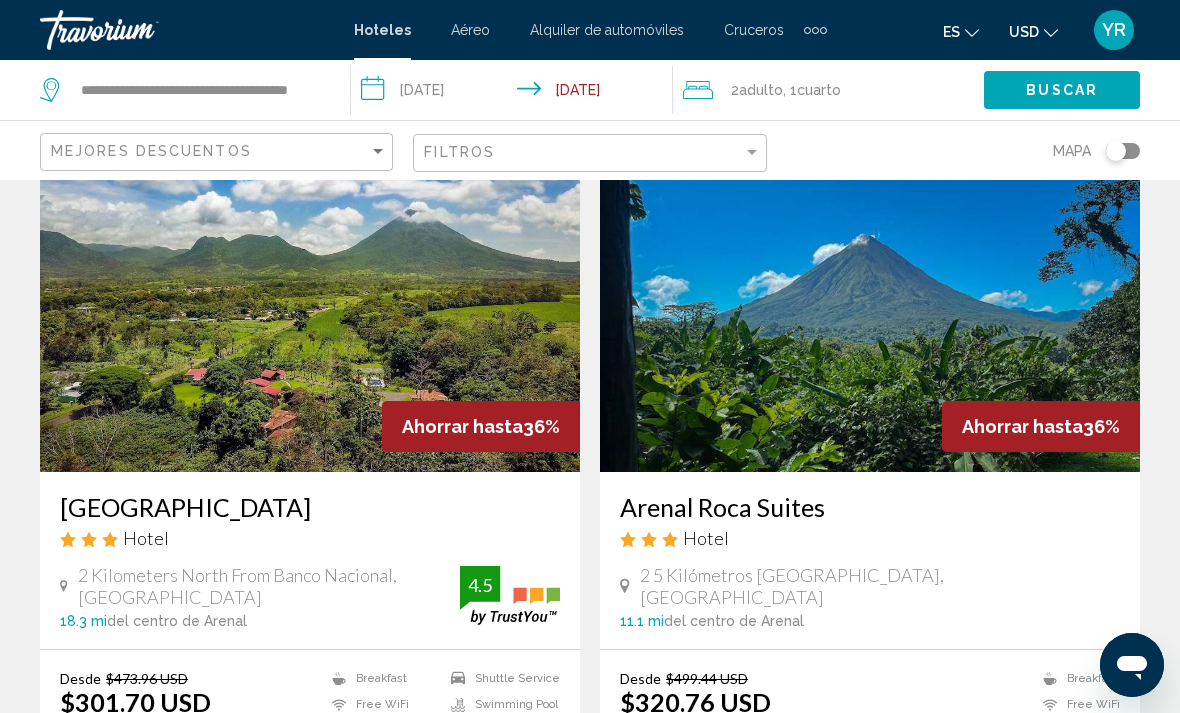 scroll, scrollTop: 0, scrollLeft: 0, axis: both 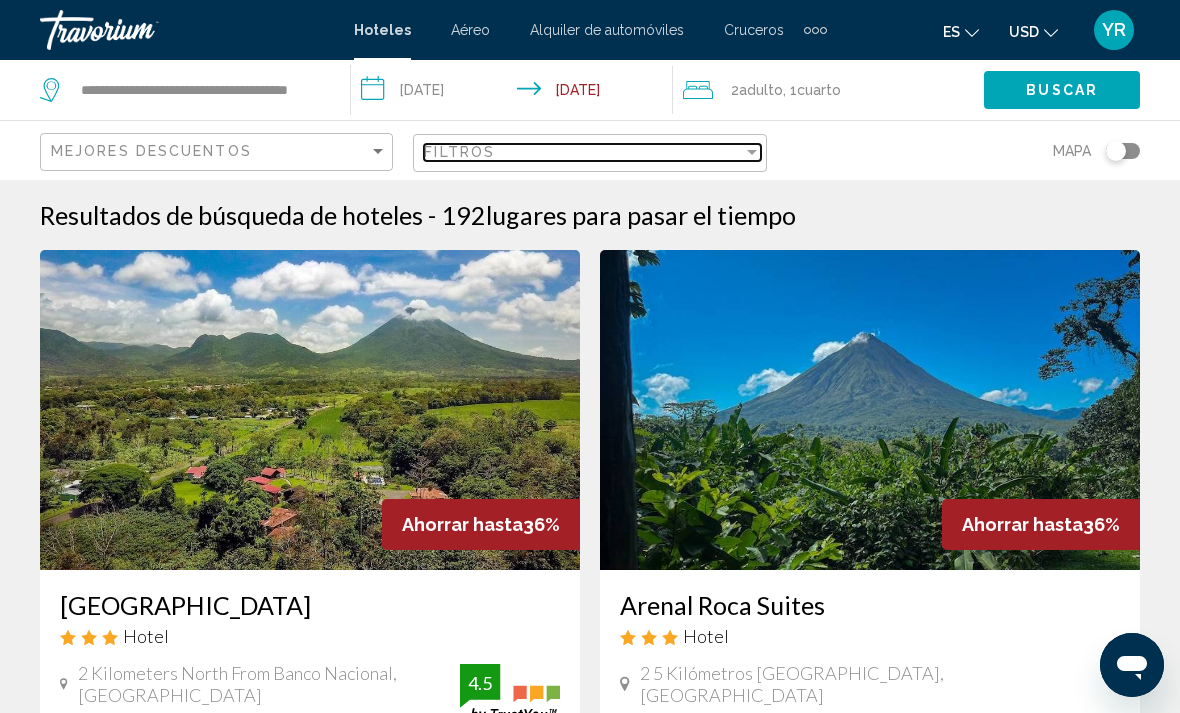 click on "Filtros" at bounding box center [583, 152] 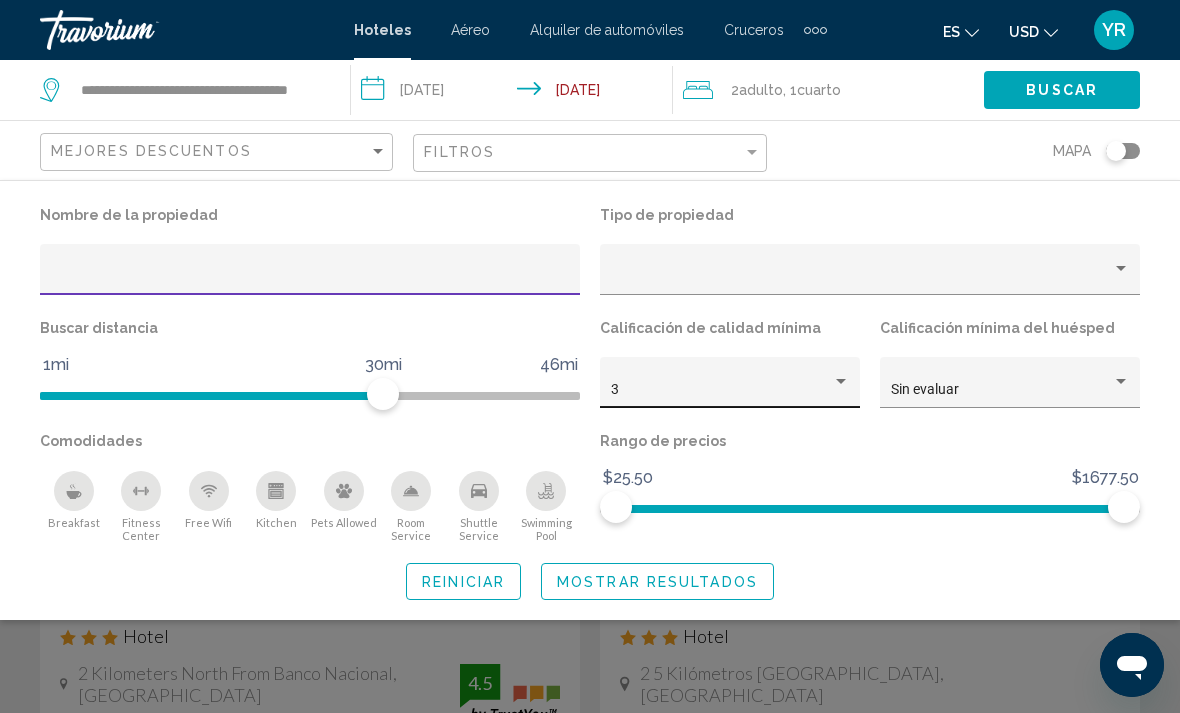 click on "3" 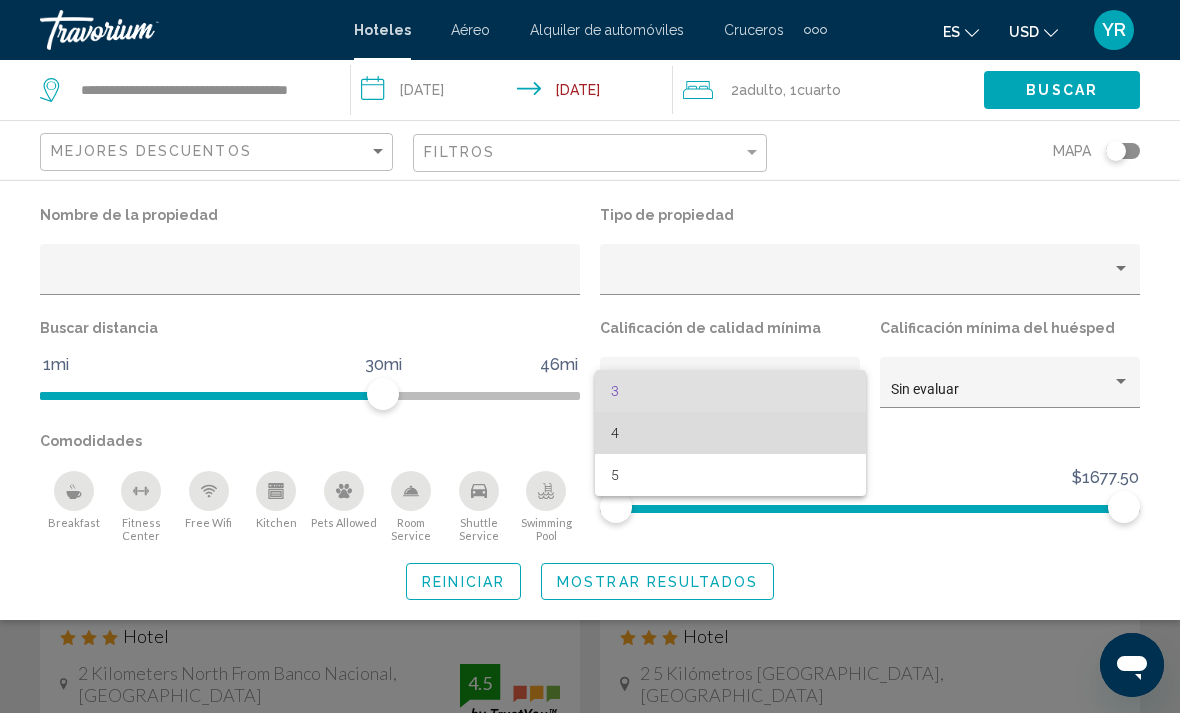 click on "4" at bounding box center [730, 433] 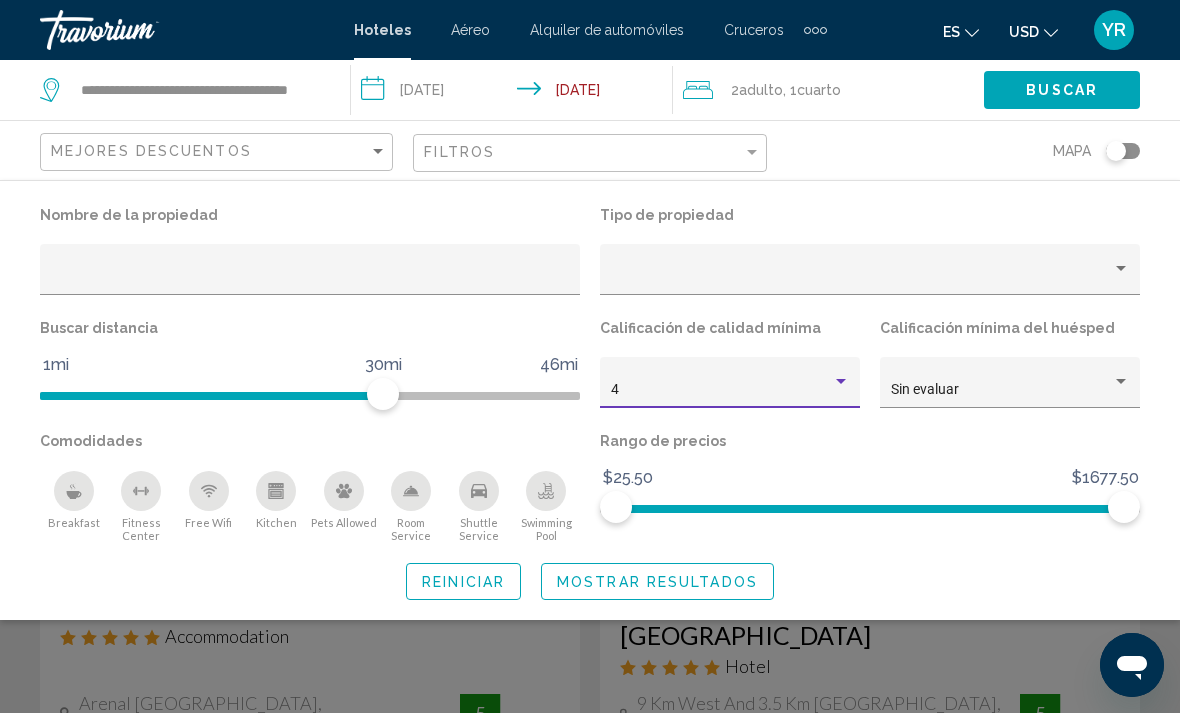 click on "Mostrar resultados" 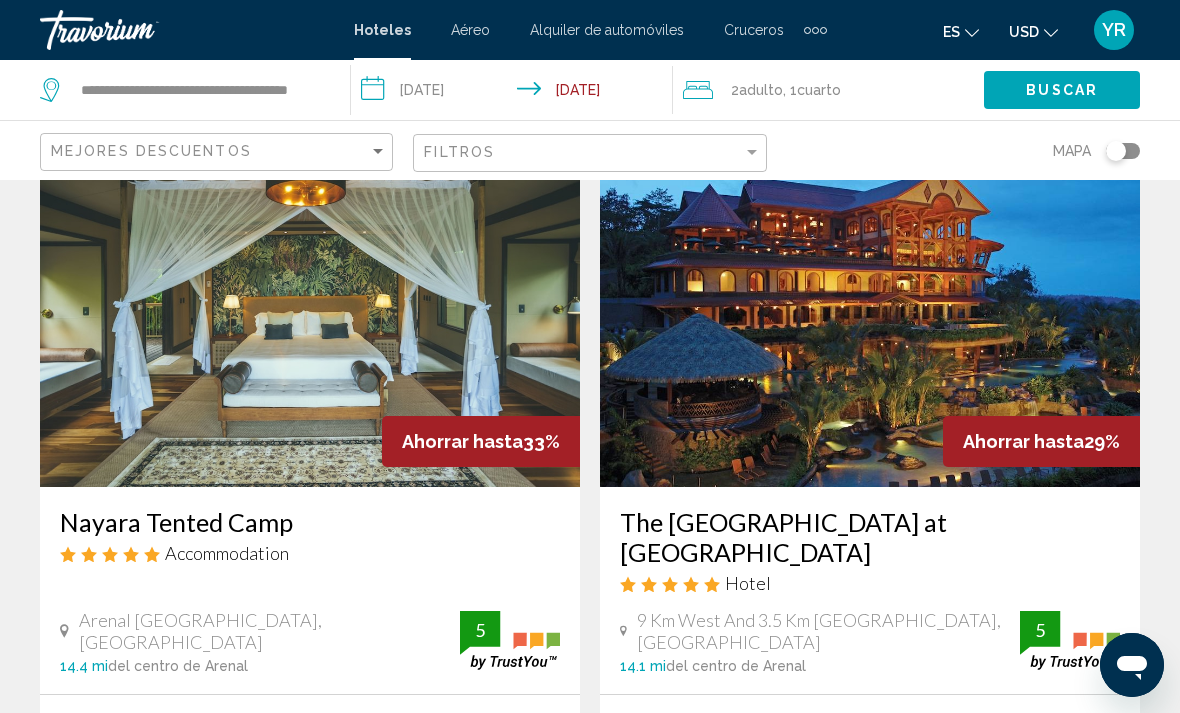scroll, scrollTop: 82, scrollLeft: 0, axis: vertical 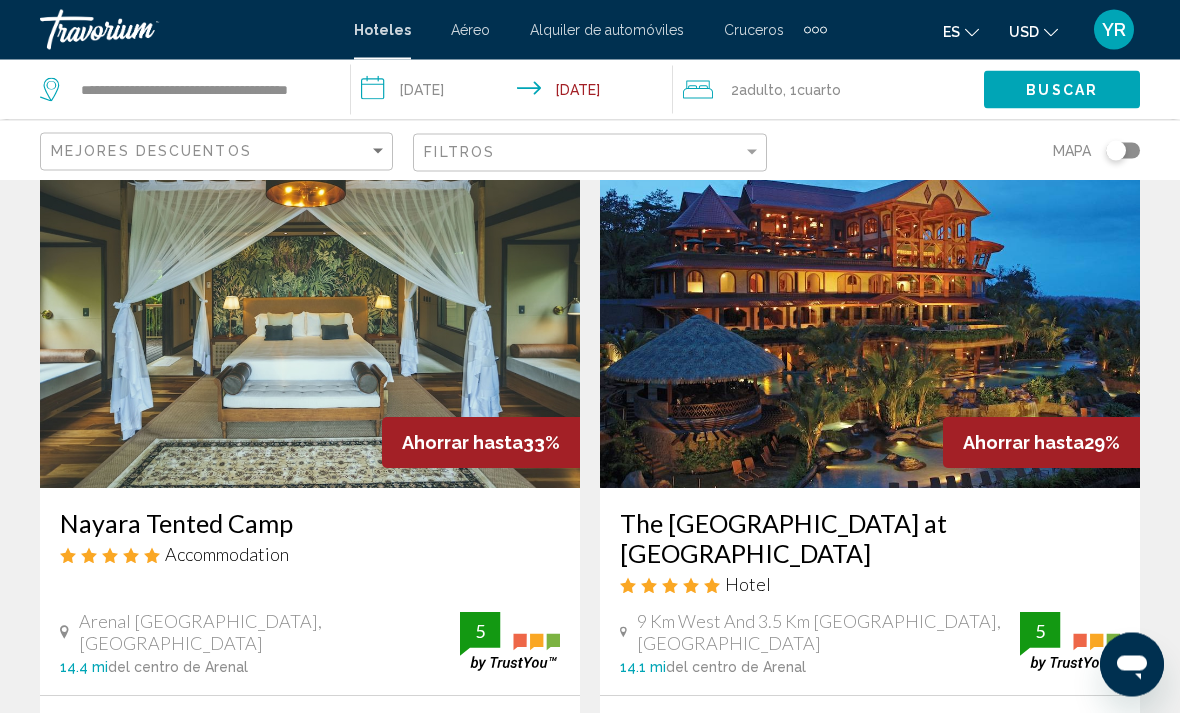 click at bounding box center (870, 329) 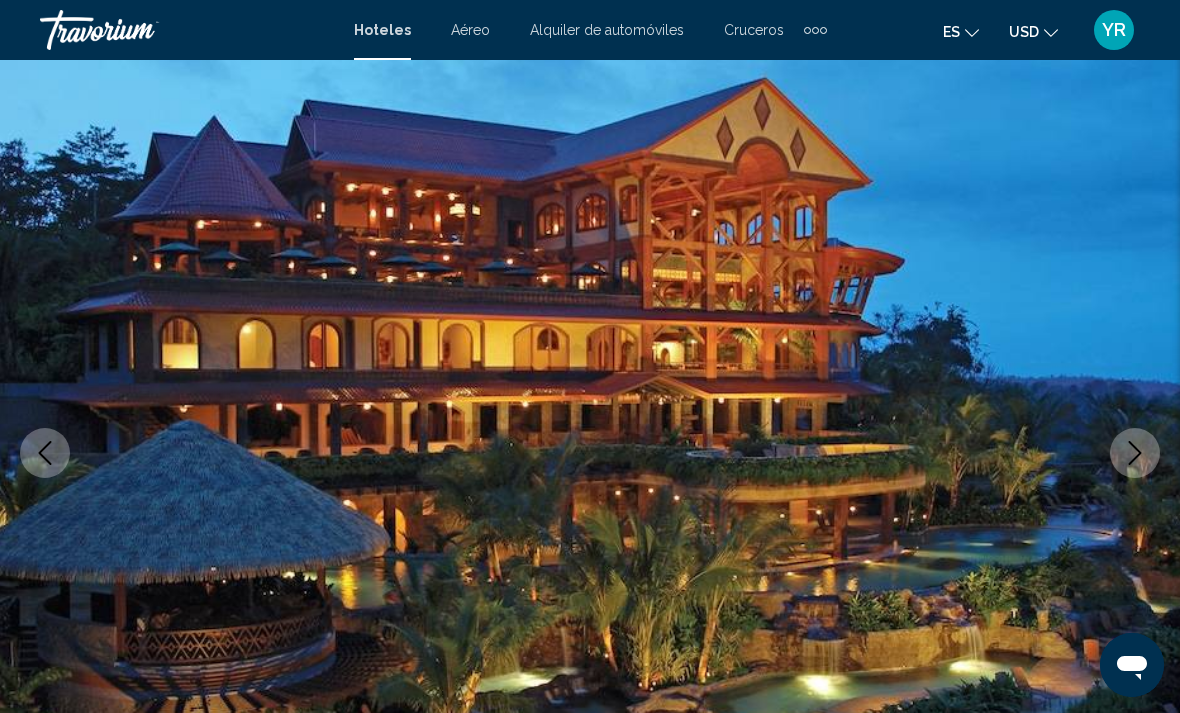 scroll, scrollTop: 0, scrollLeft: 0, axis: both 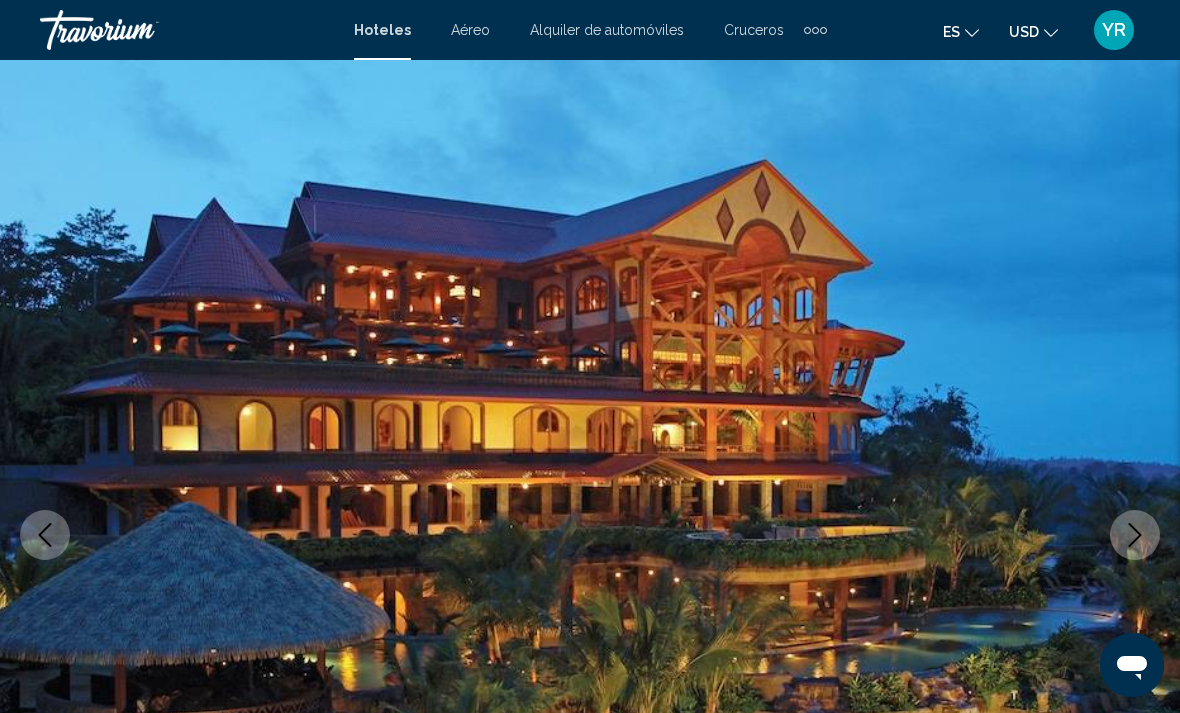 click 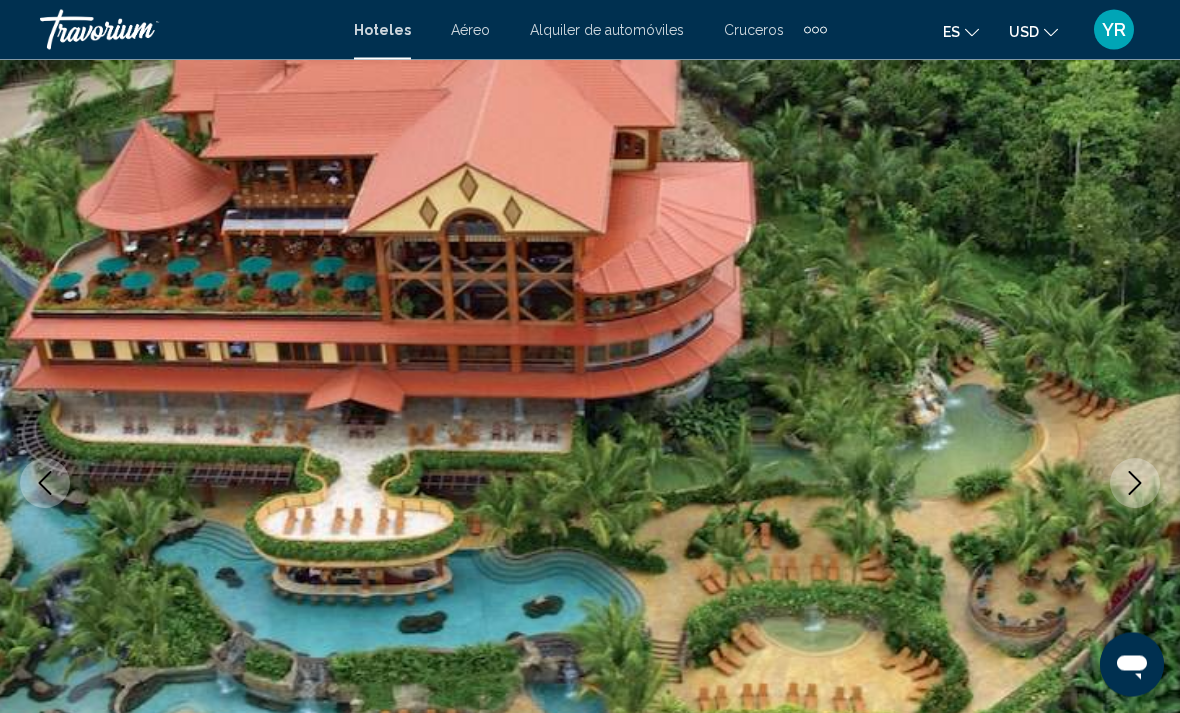 scroll, scrollTop: 56, scrollLeft: 0, axis: vertical 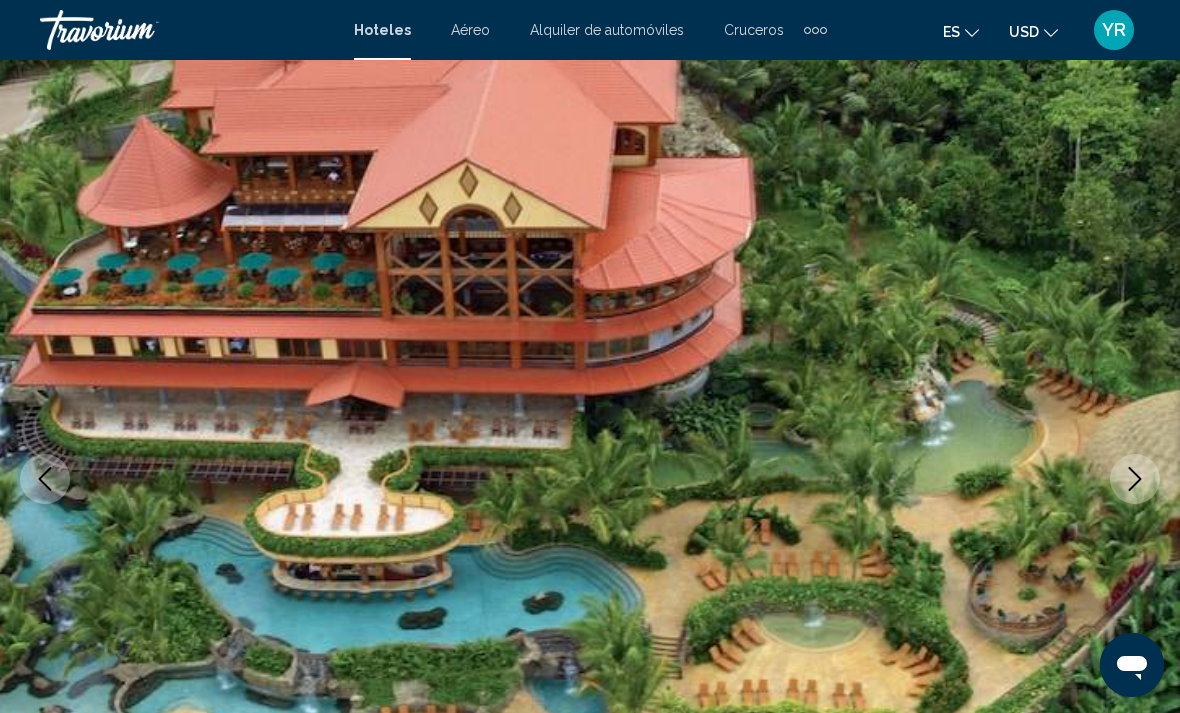 click at bounding box center [1135, 479] 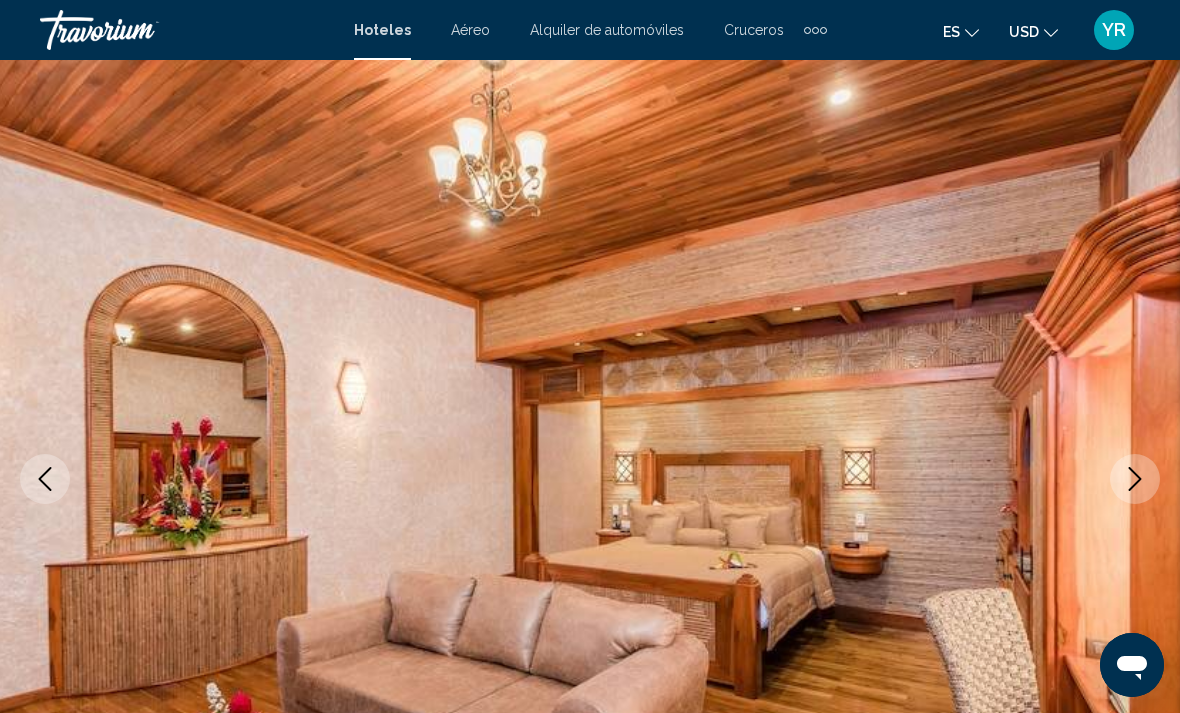 click at bounding box center (1135, 479) 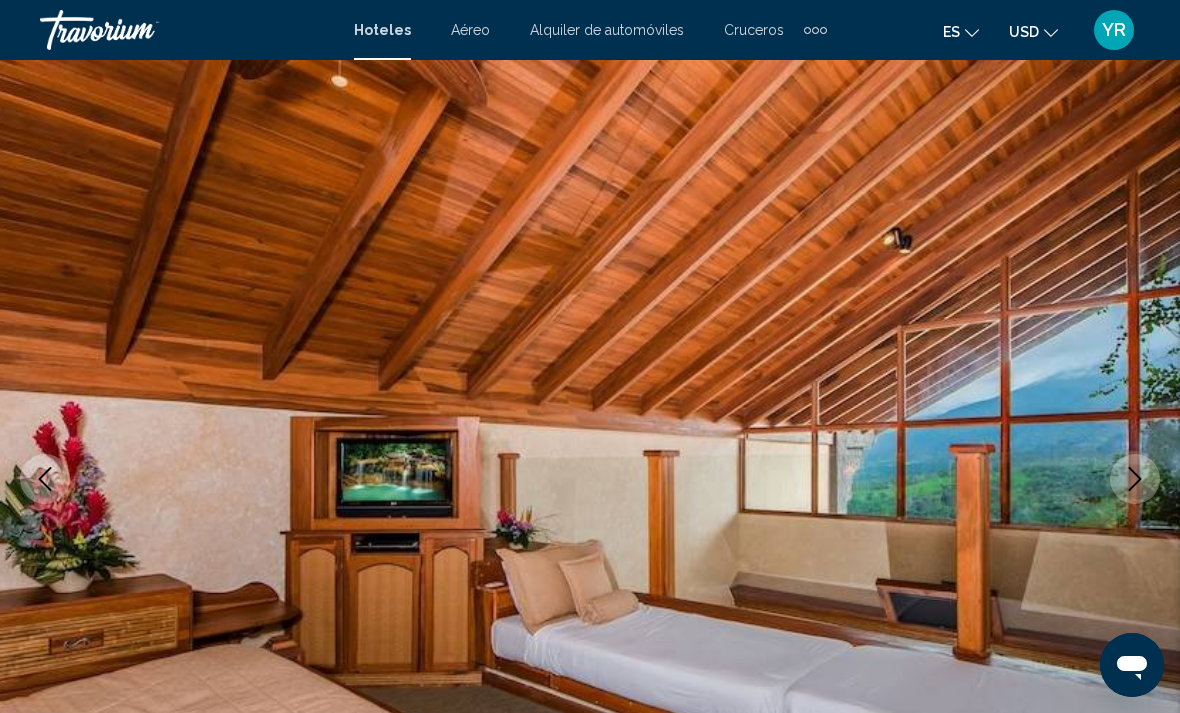 click 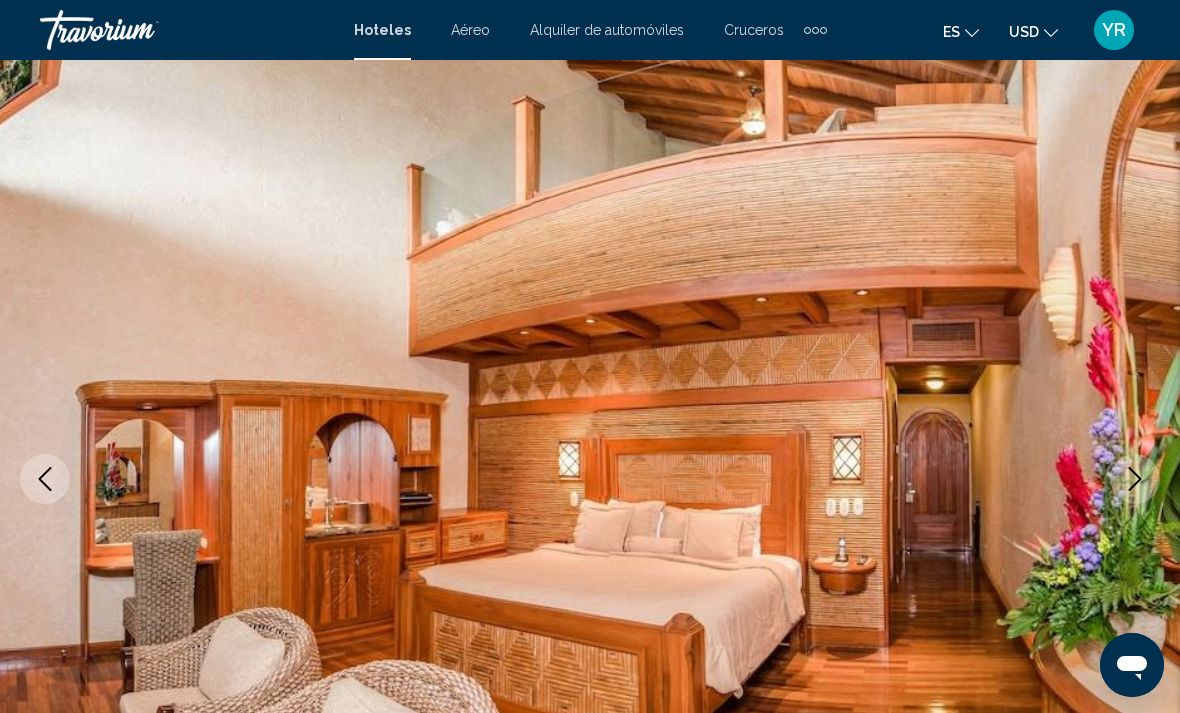click 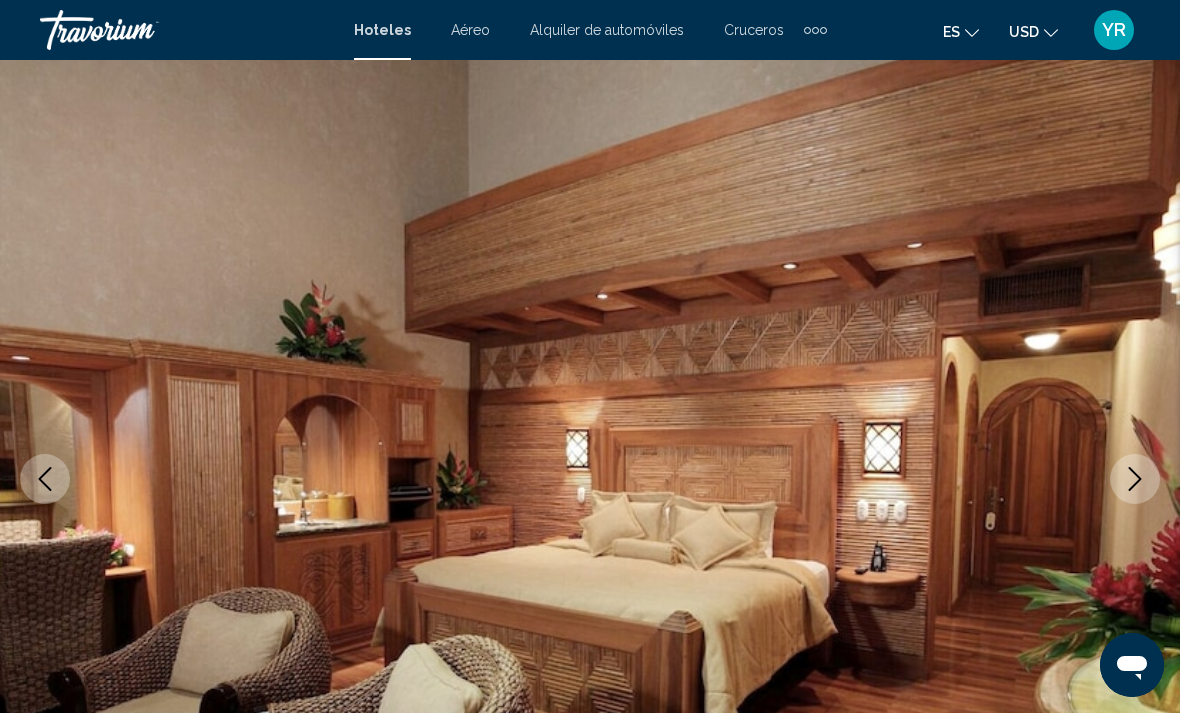click 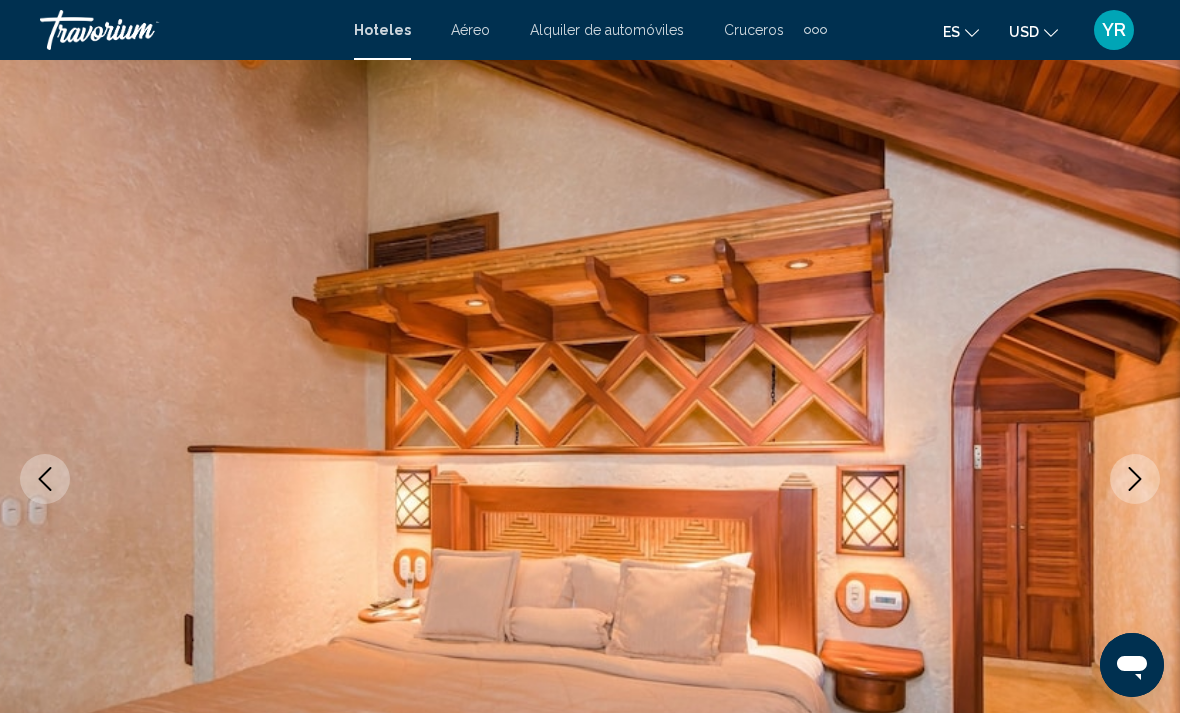 click 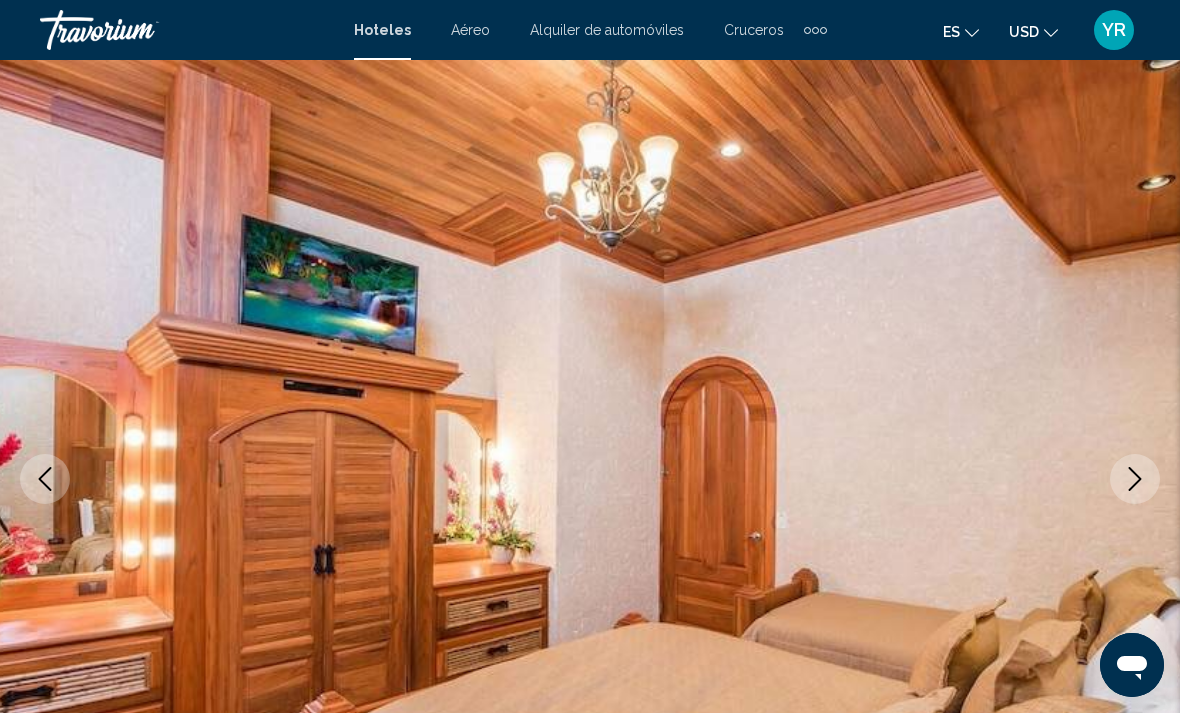 click 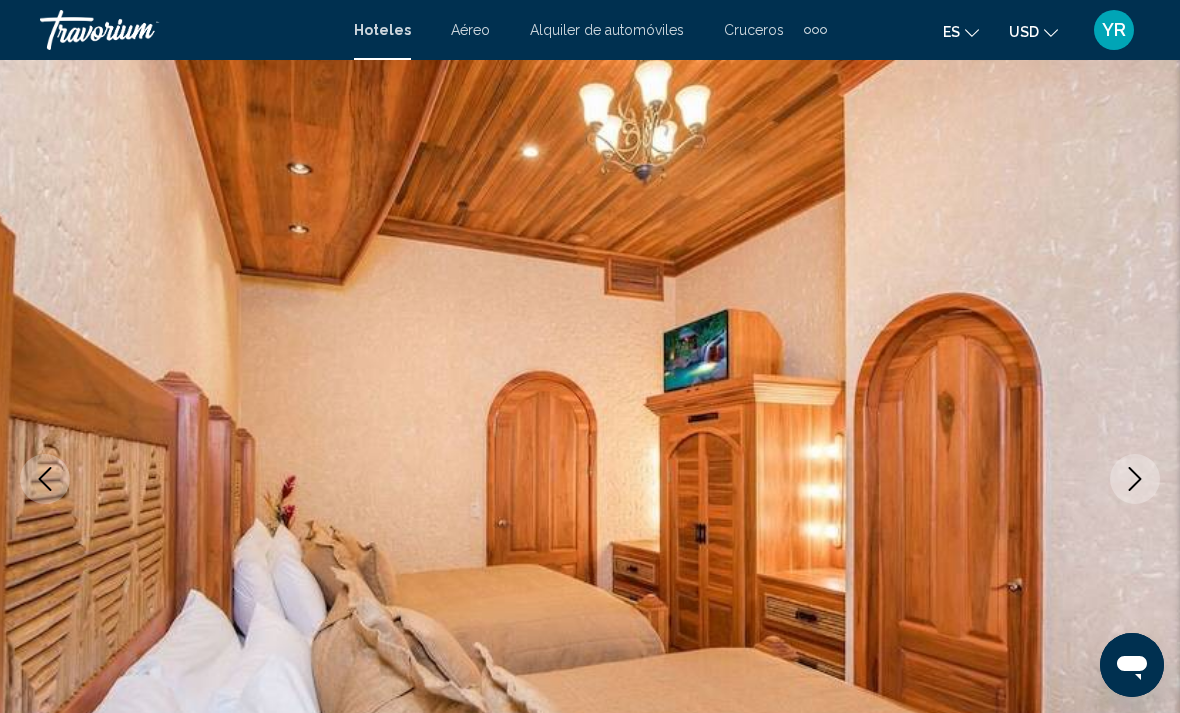 click 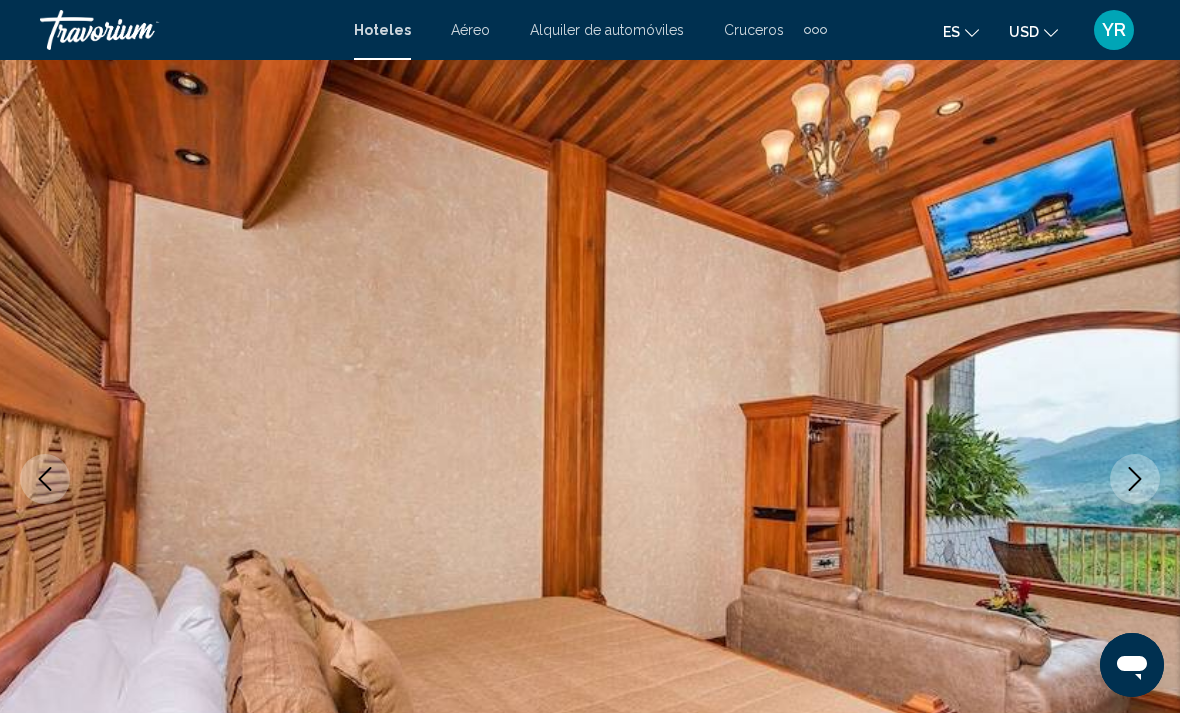 click at bounding box center [1135, 479] 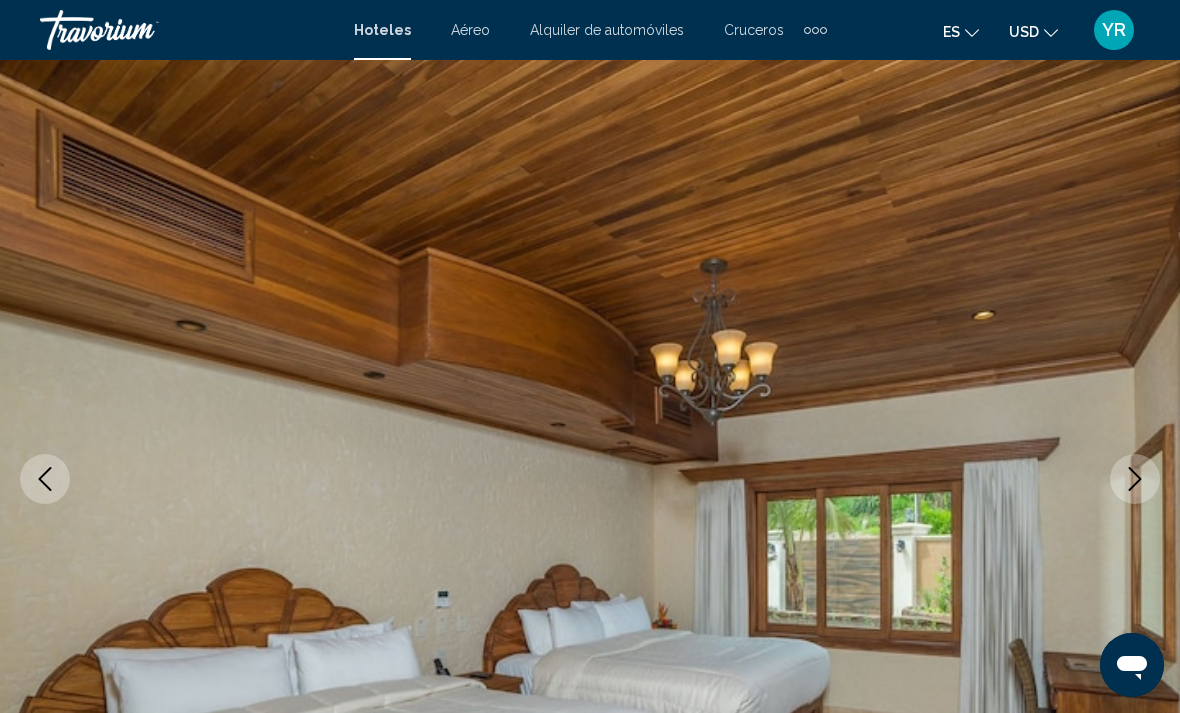 click at bounding box center [1135, 479] 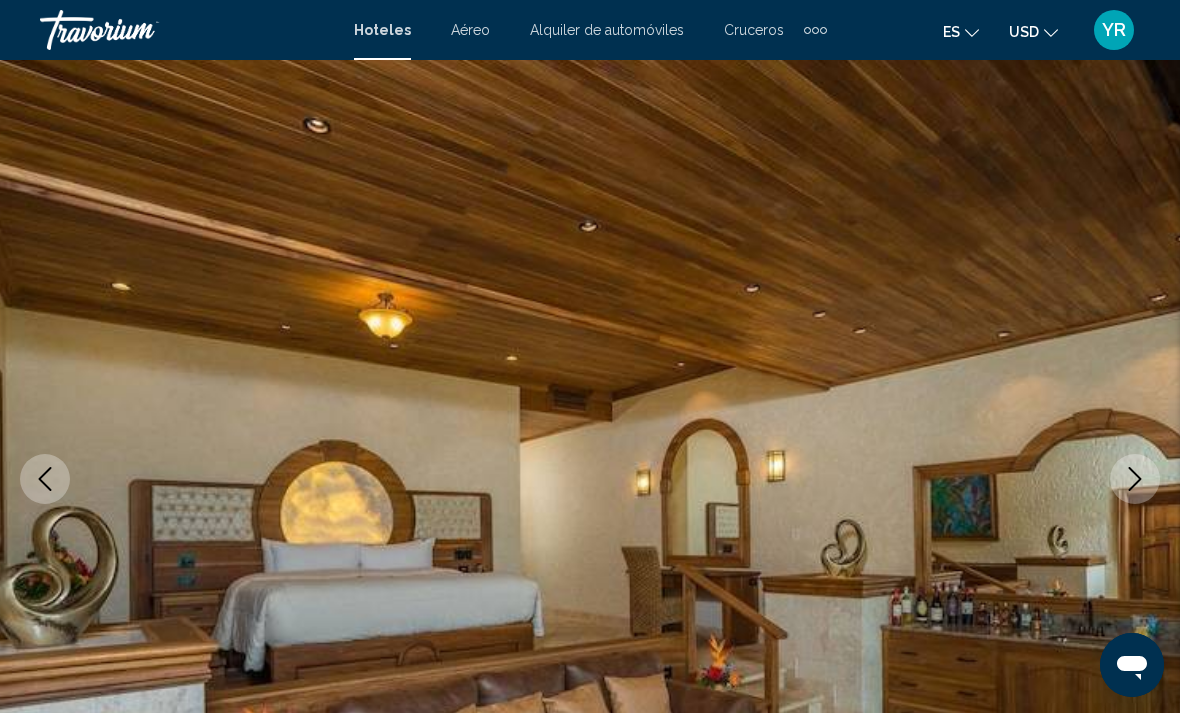 click at bounding box center [1135, 479] 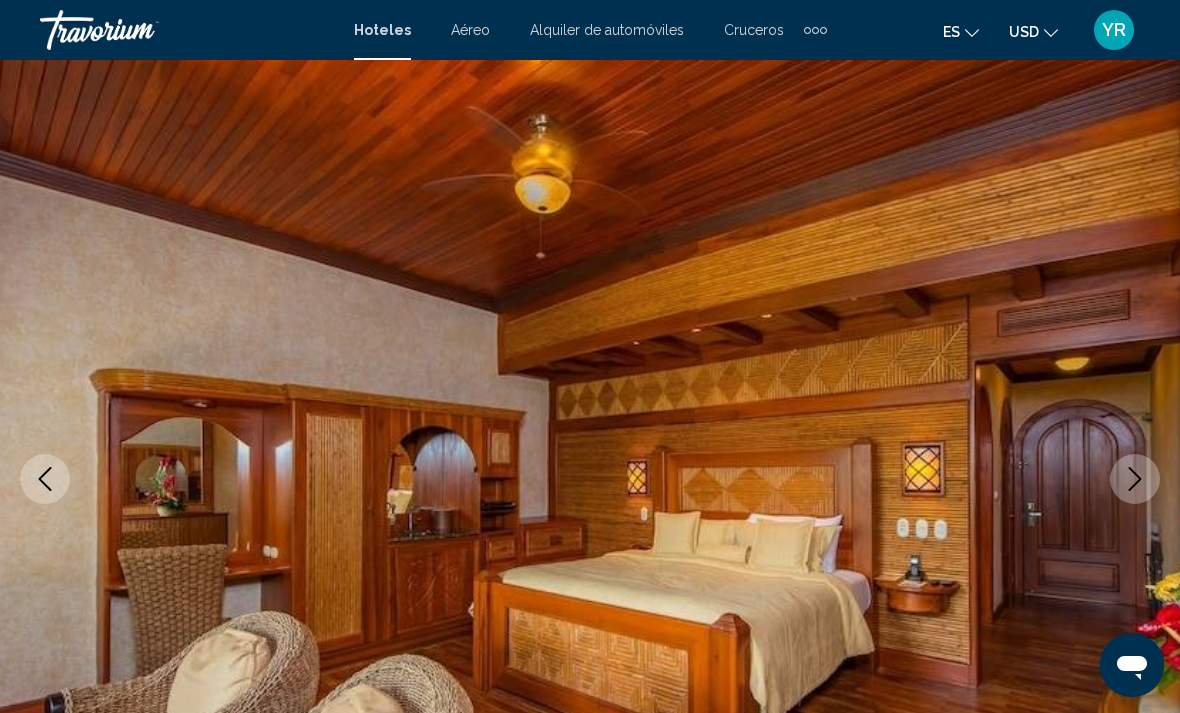 click 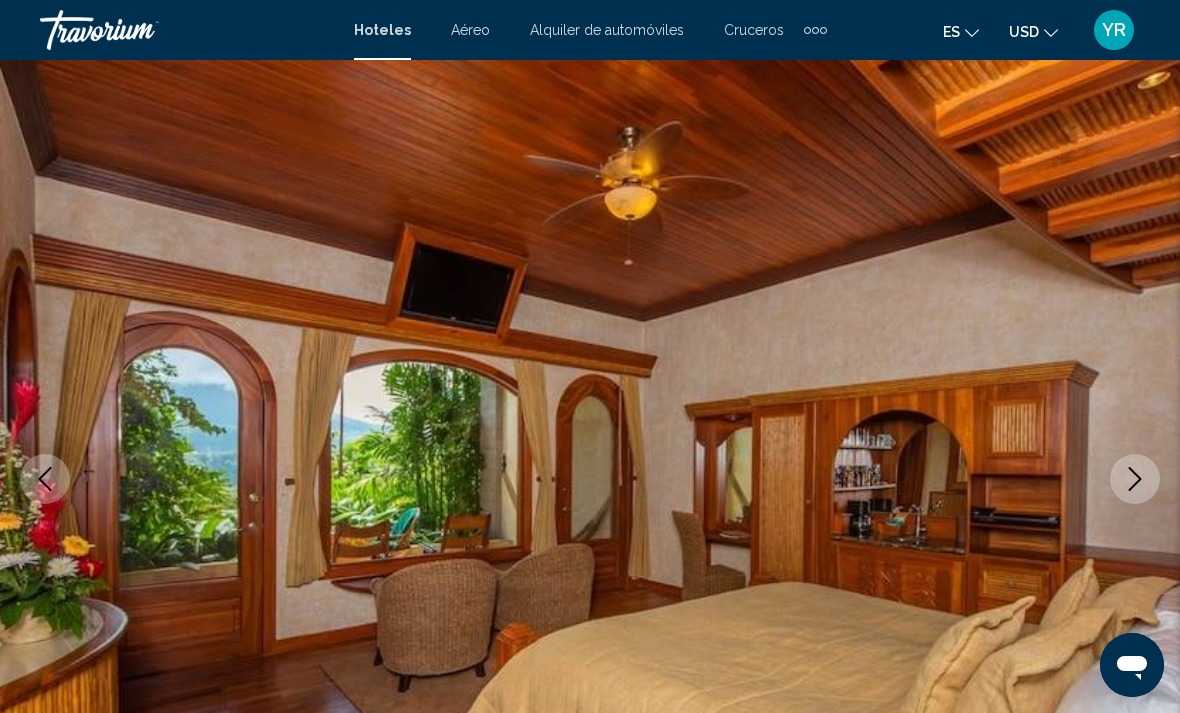 click 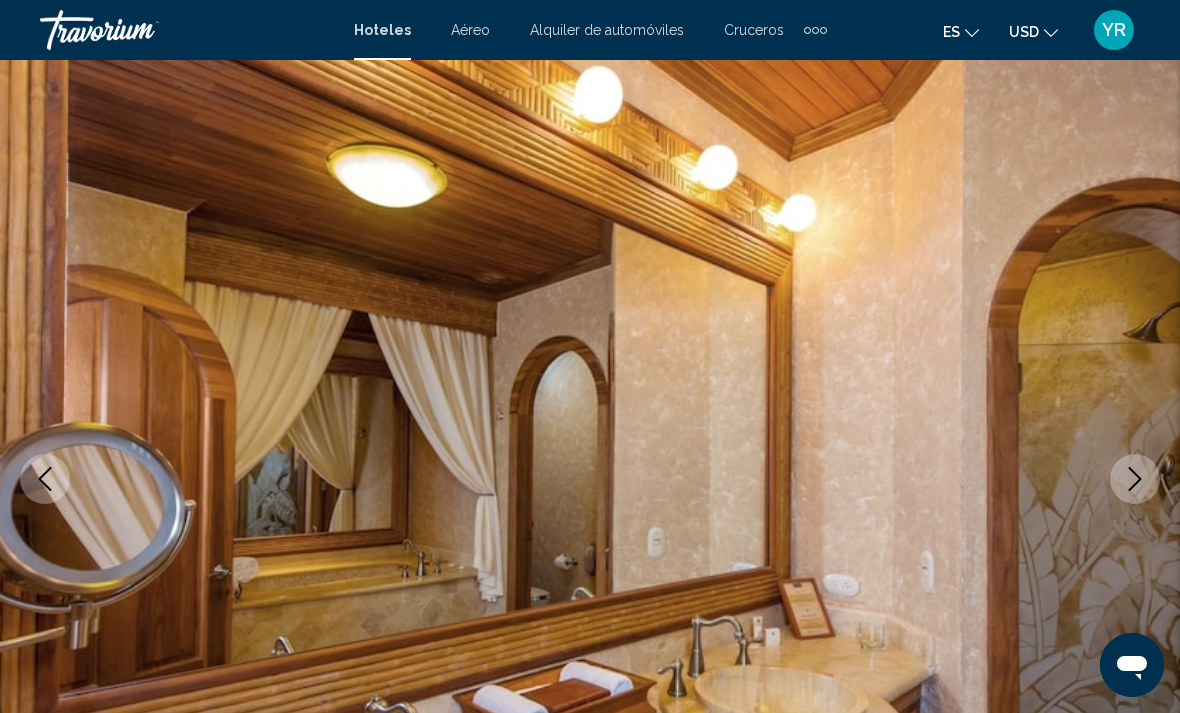 click at bounding box center (1135, 479) 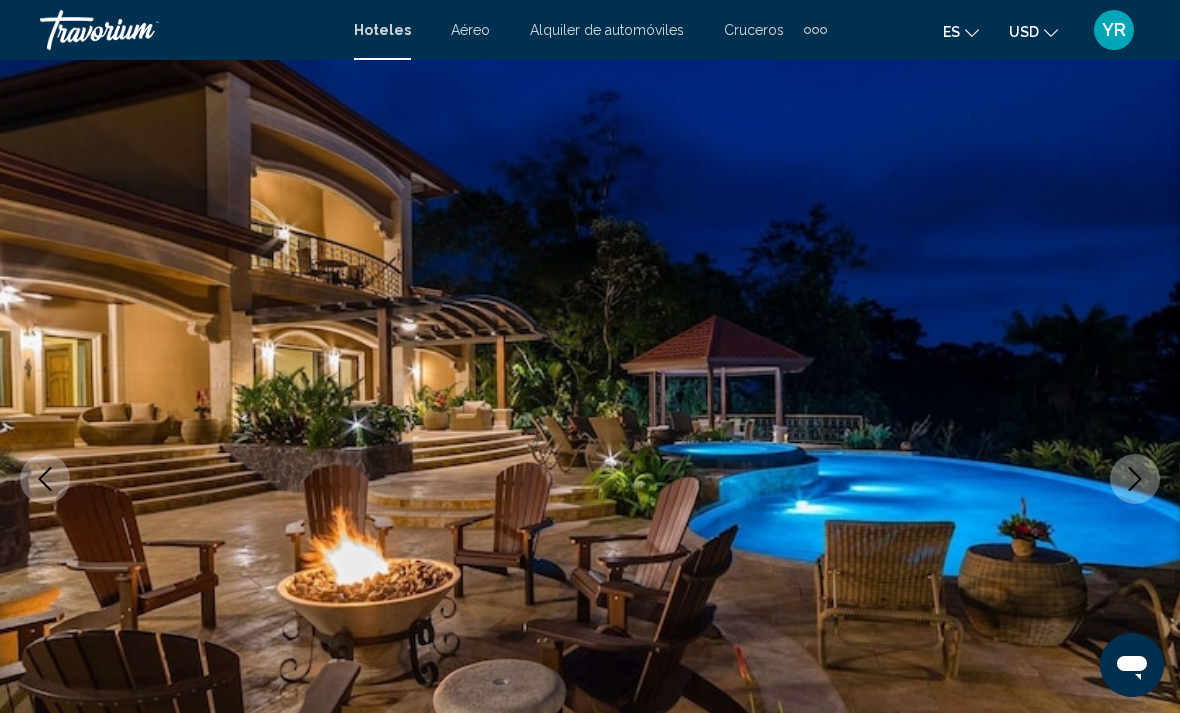click 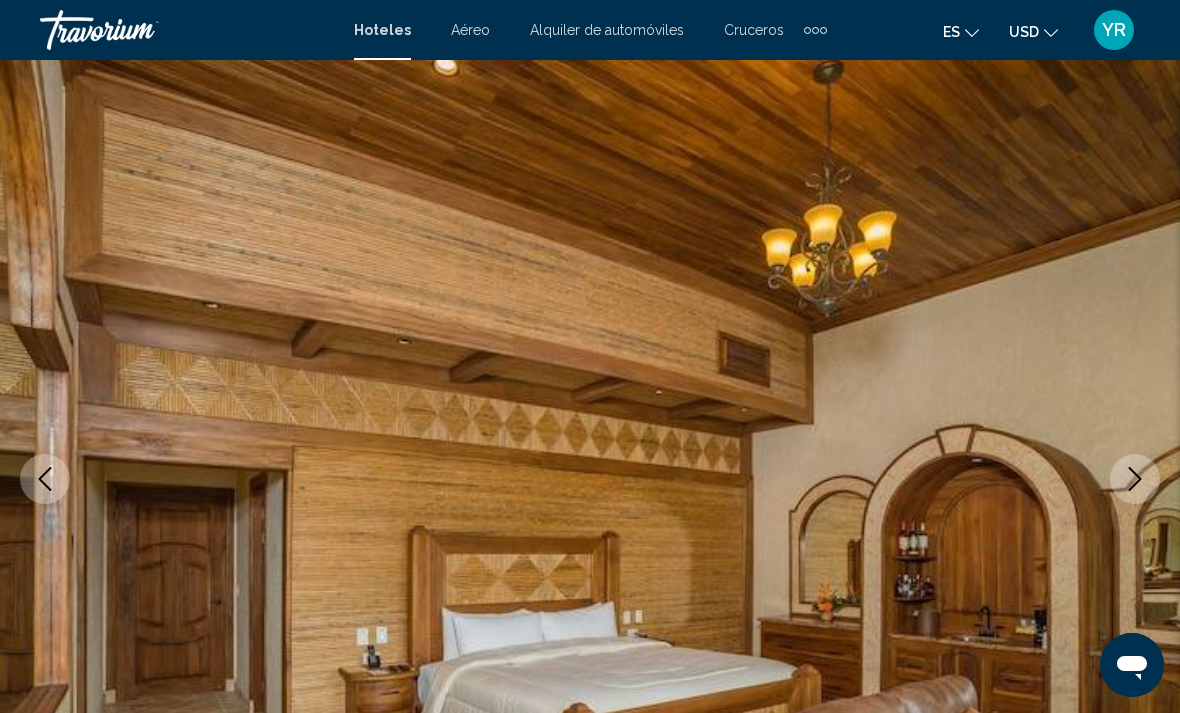 click 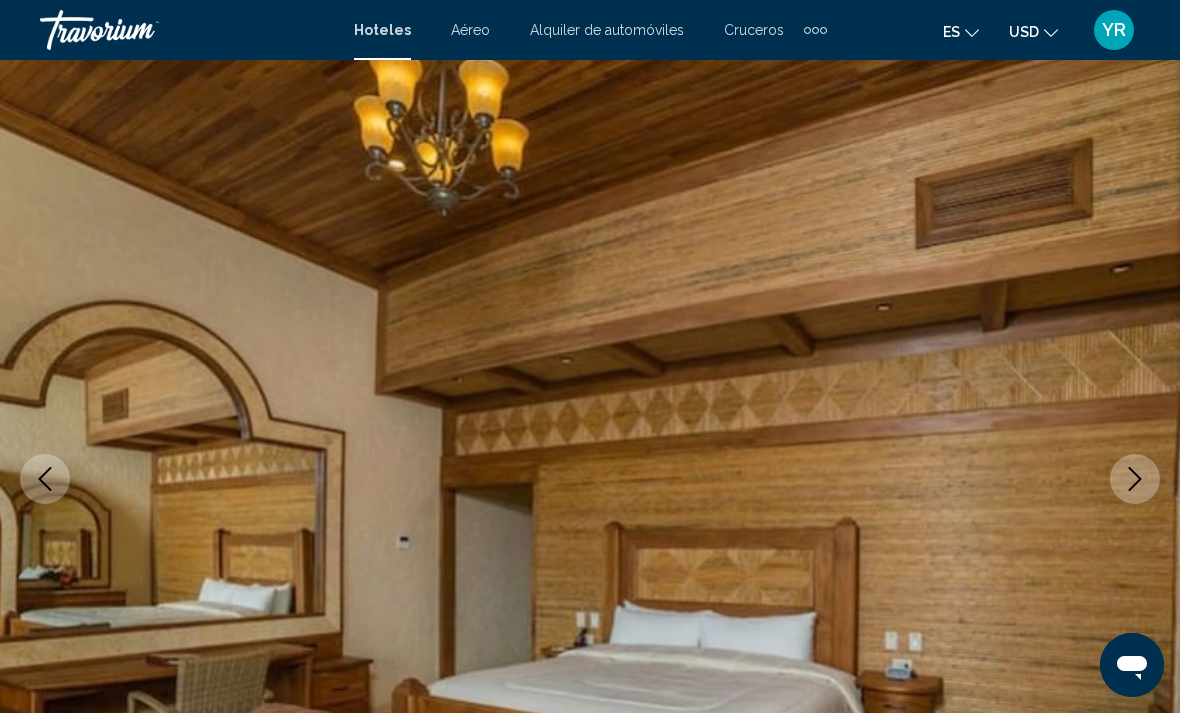 click at bounding box center (1135, 479) 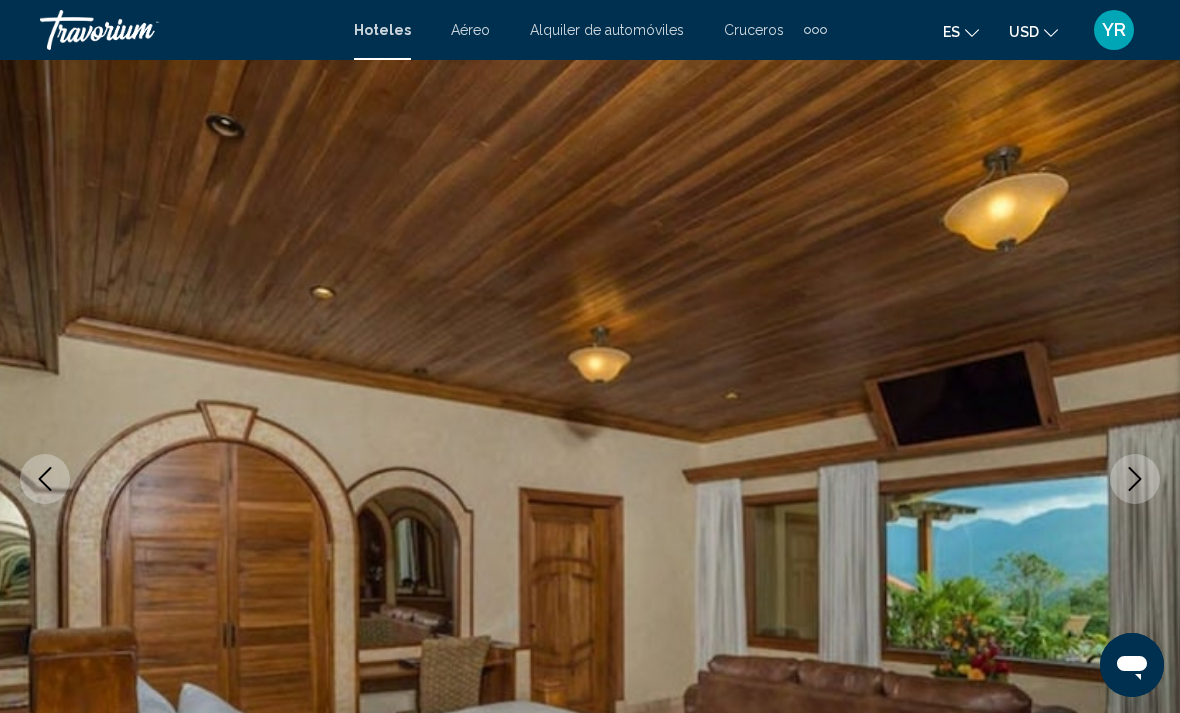 click at bounding box center [1135, 479] 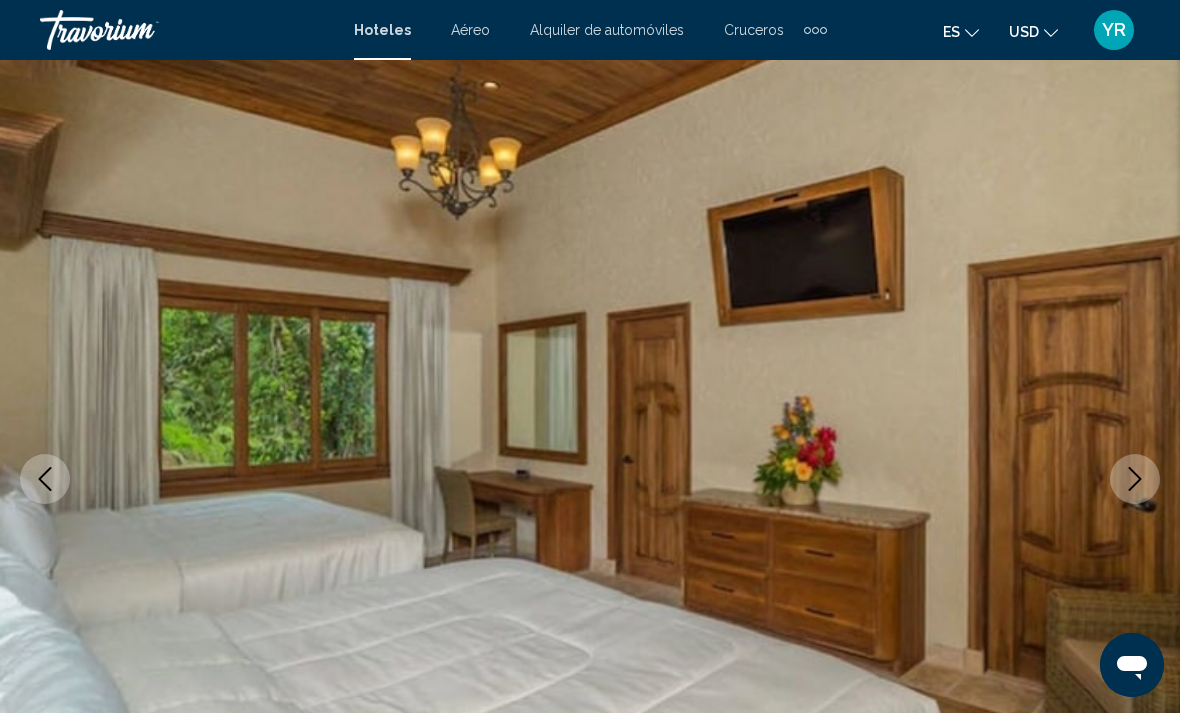 click 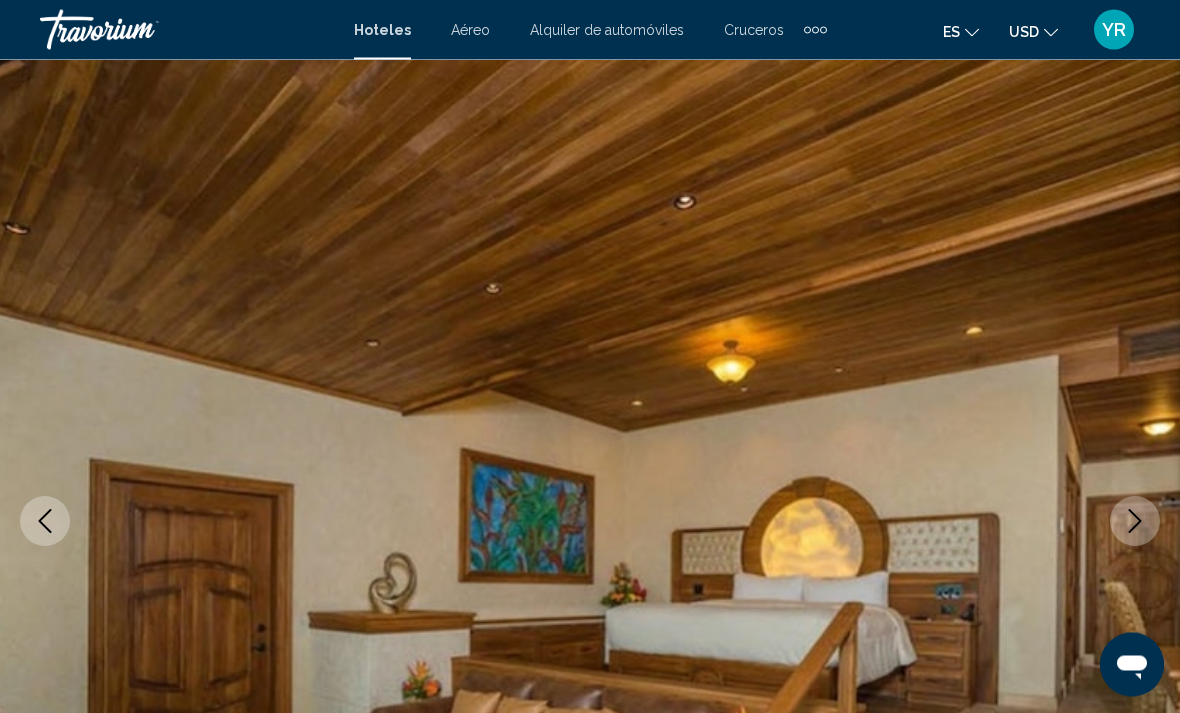 scroll, scrollTop: 0, scrollLeft: 0, axis: both 